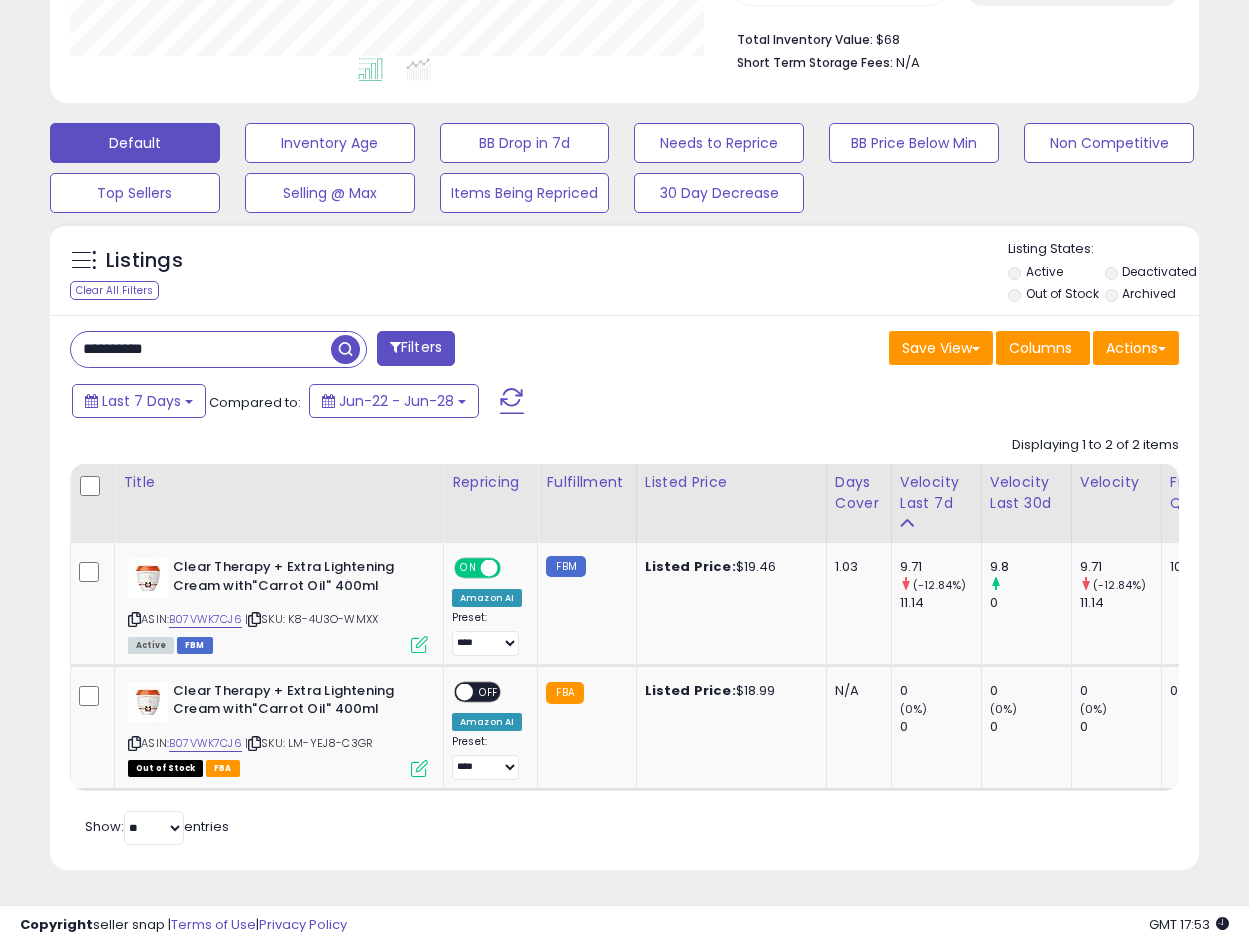 click on "**********" at bounding box center [201, 349] 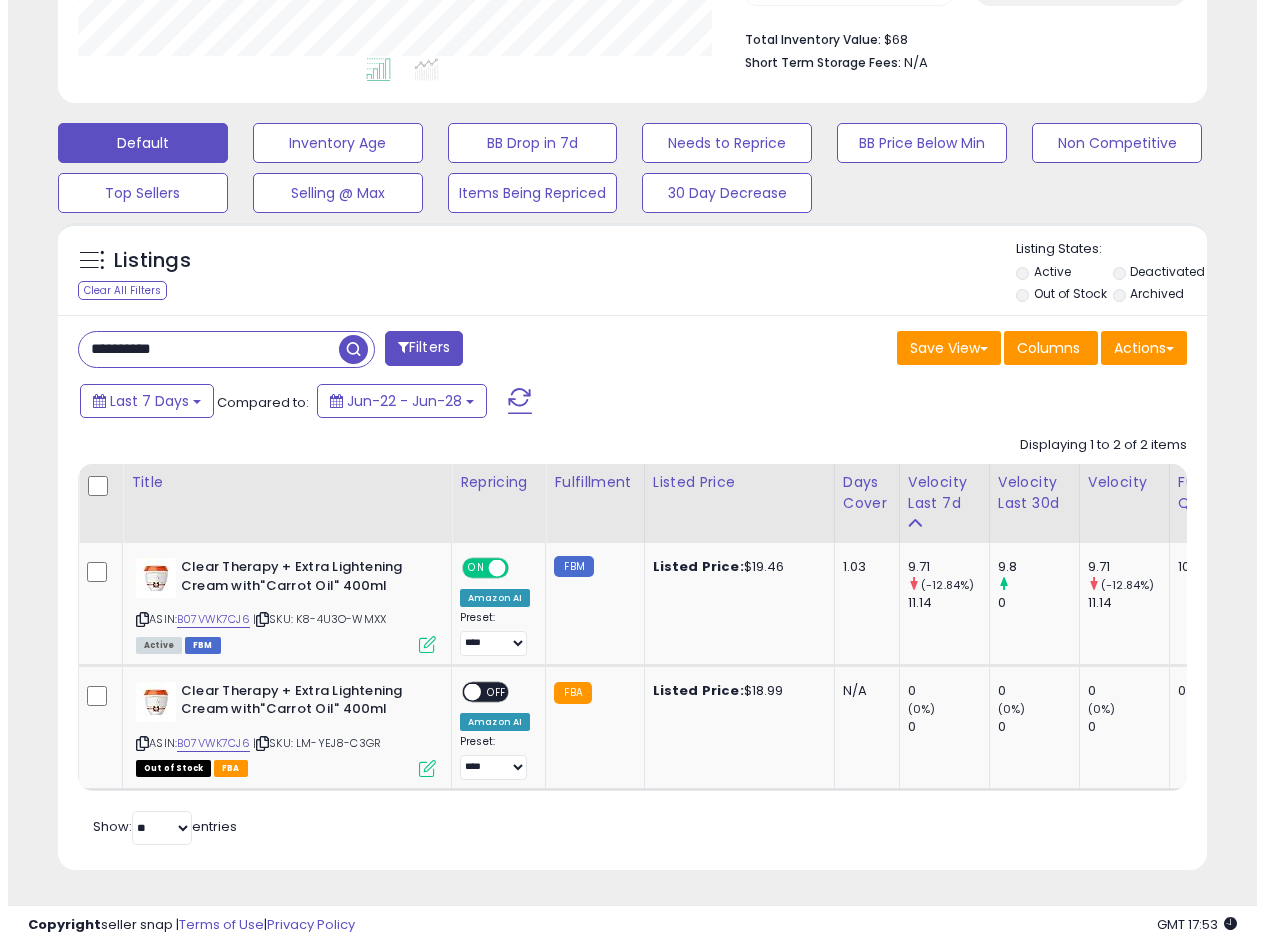scroll, scrollTop: 275, scrollLeft: 0, axis: vertical 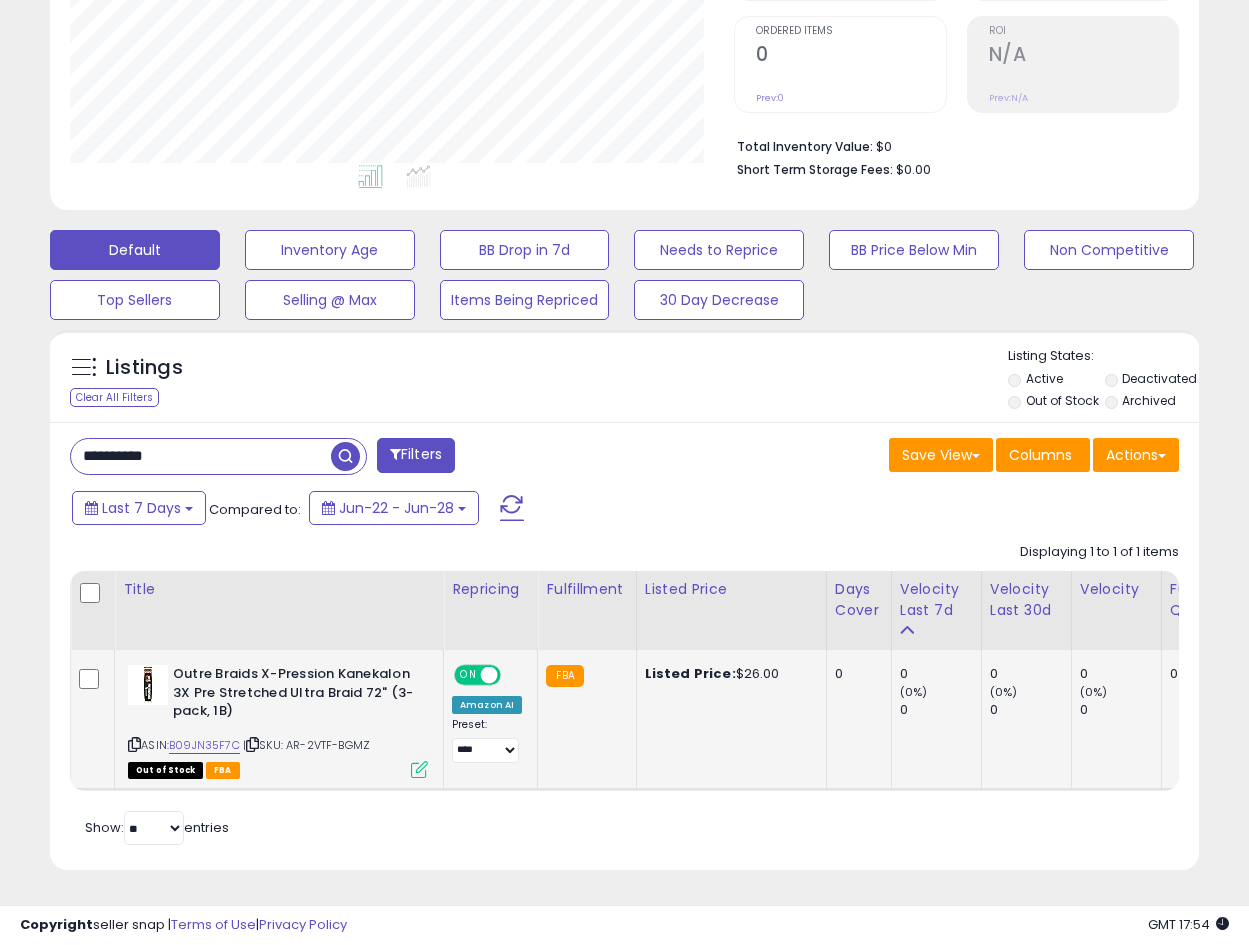 click at bounding box center [419, 769] 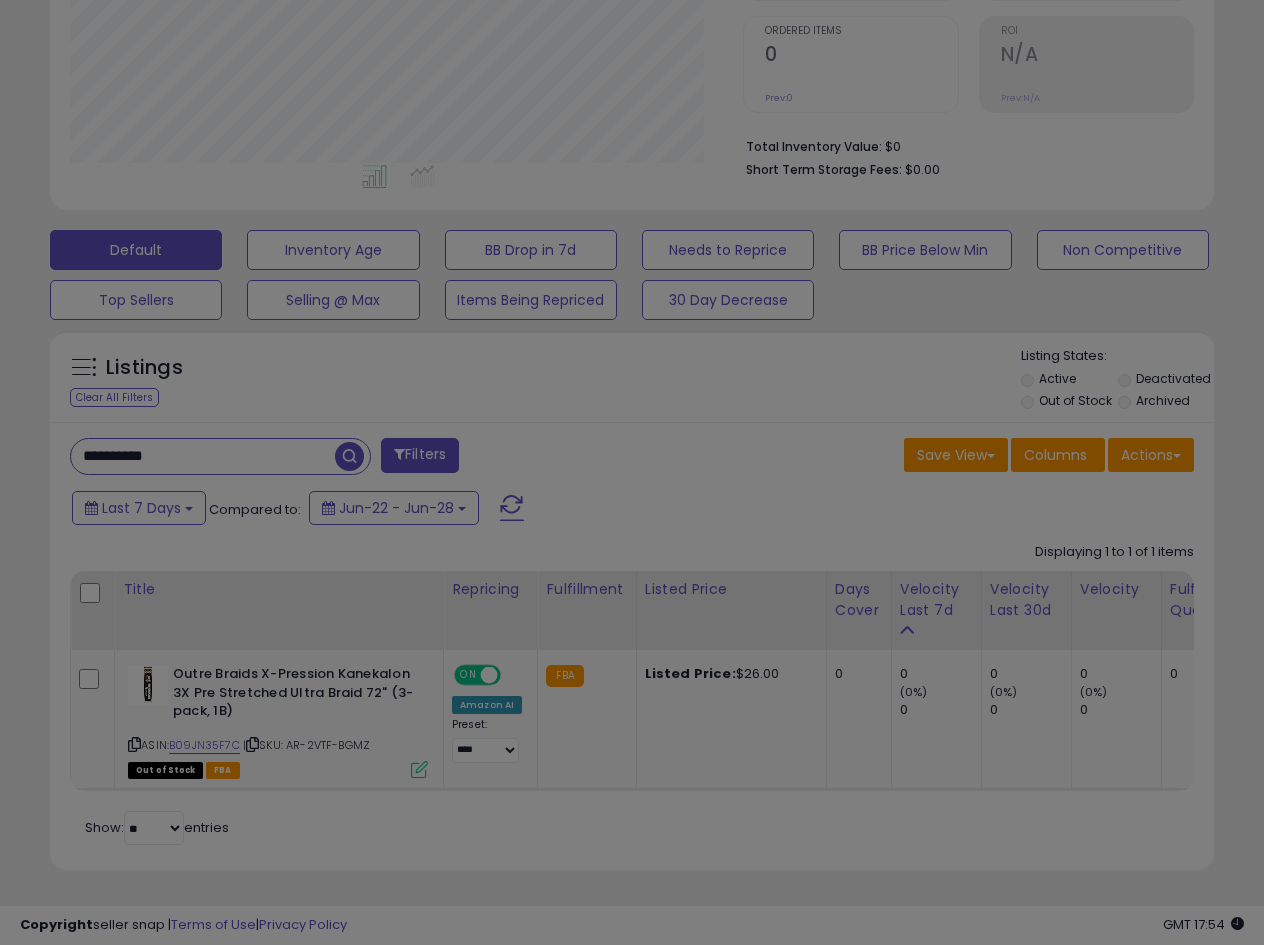 scroll, scrollTop: 999590, scrollLeft: 999327, axis: both 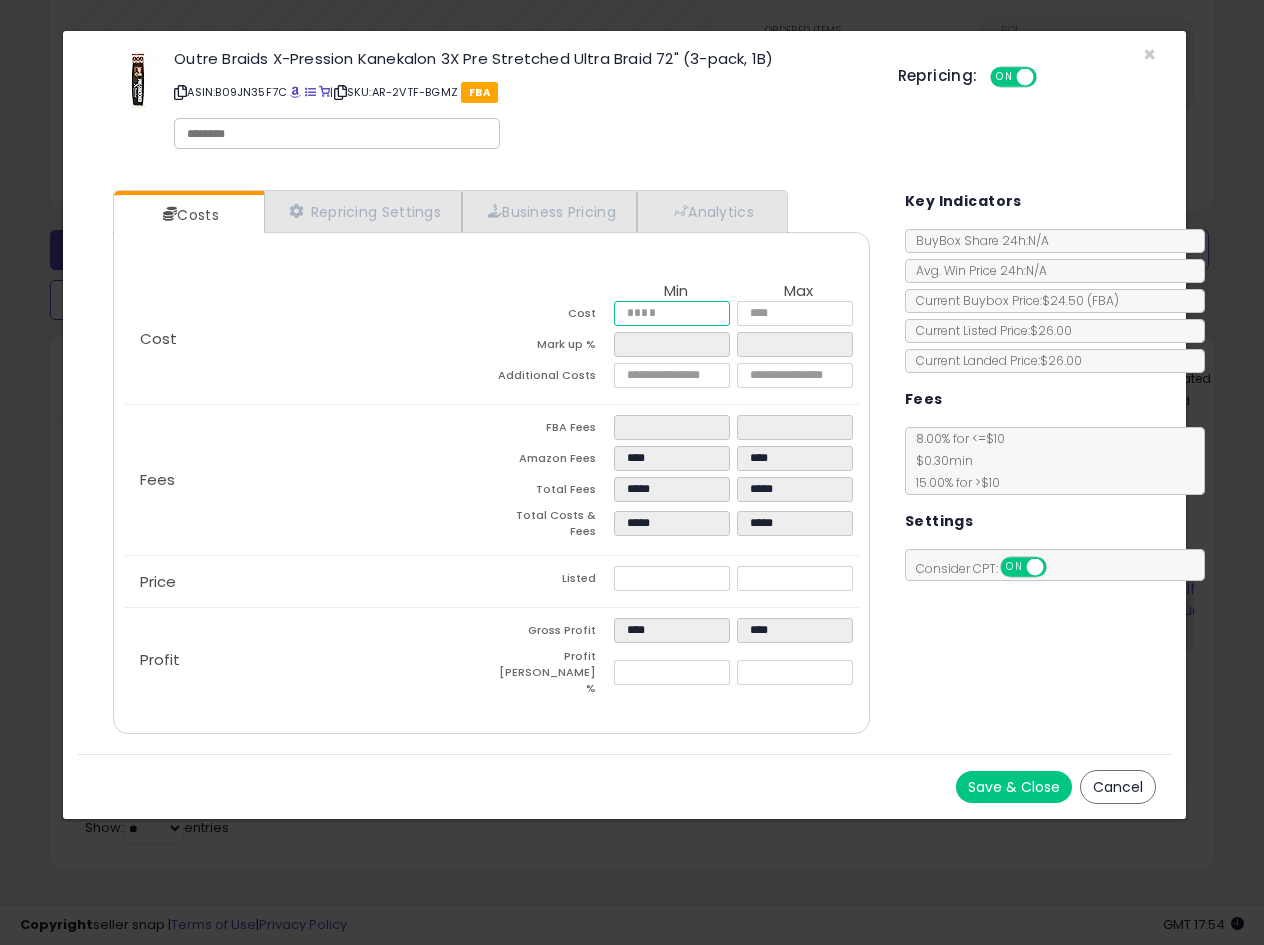 click on "*****" at bounding box center [672, 313] 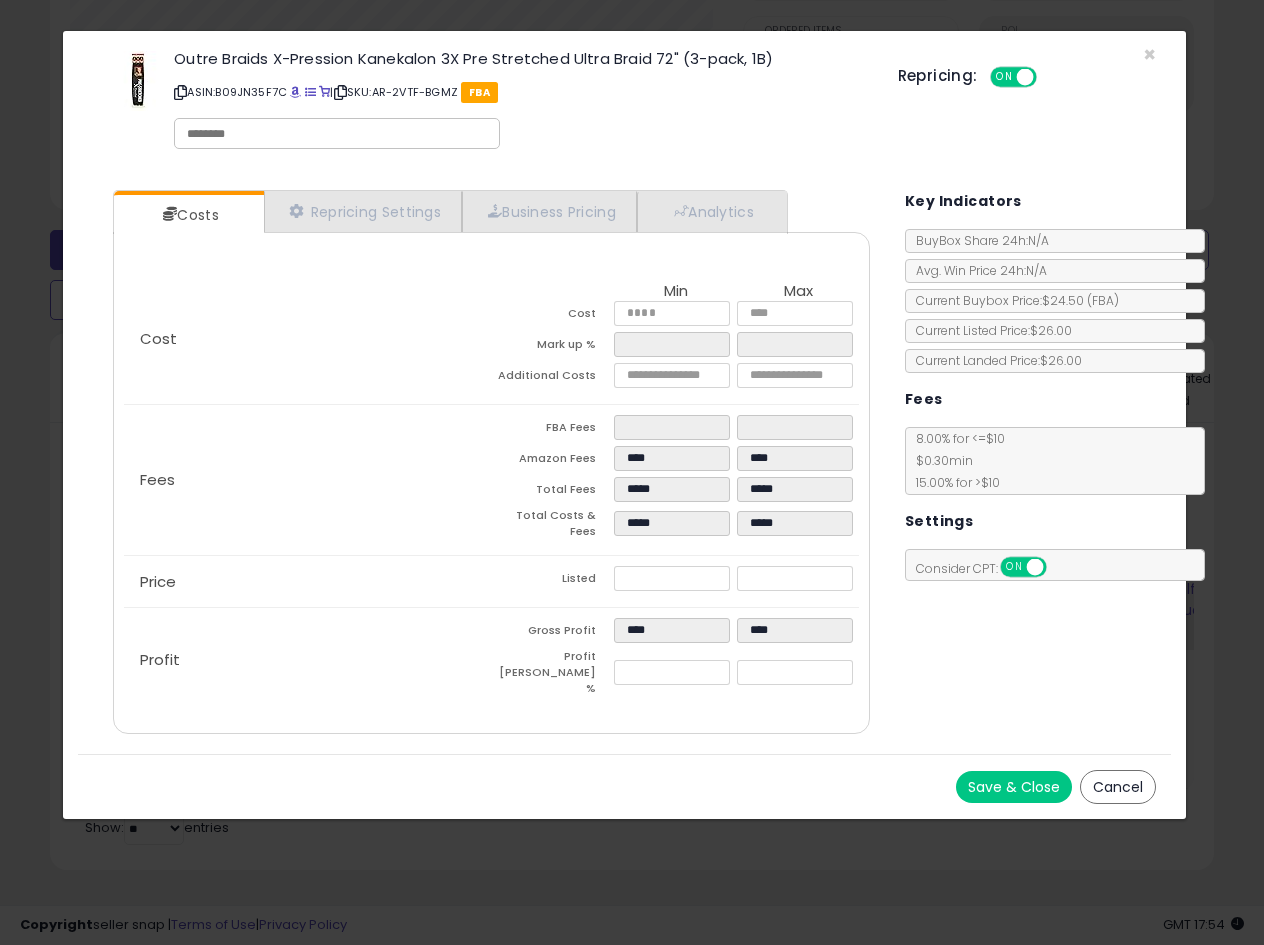 type on "*****" 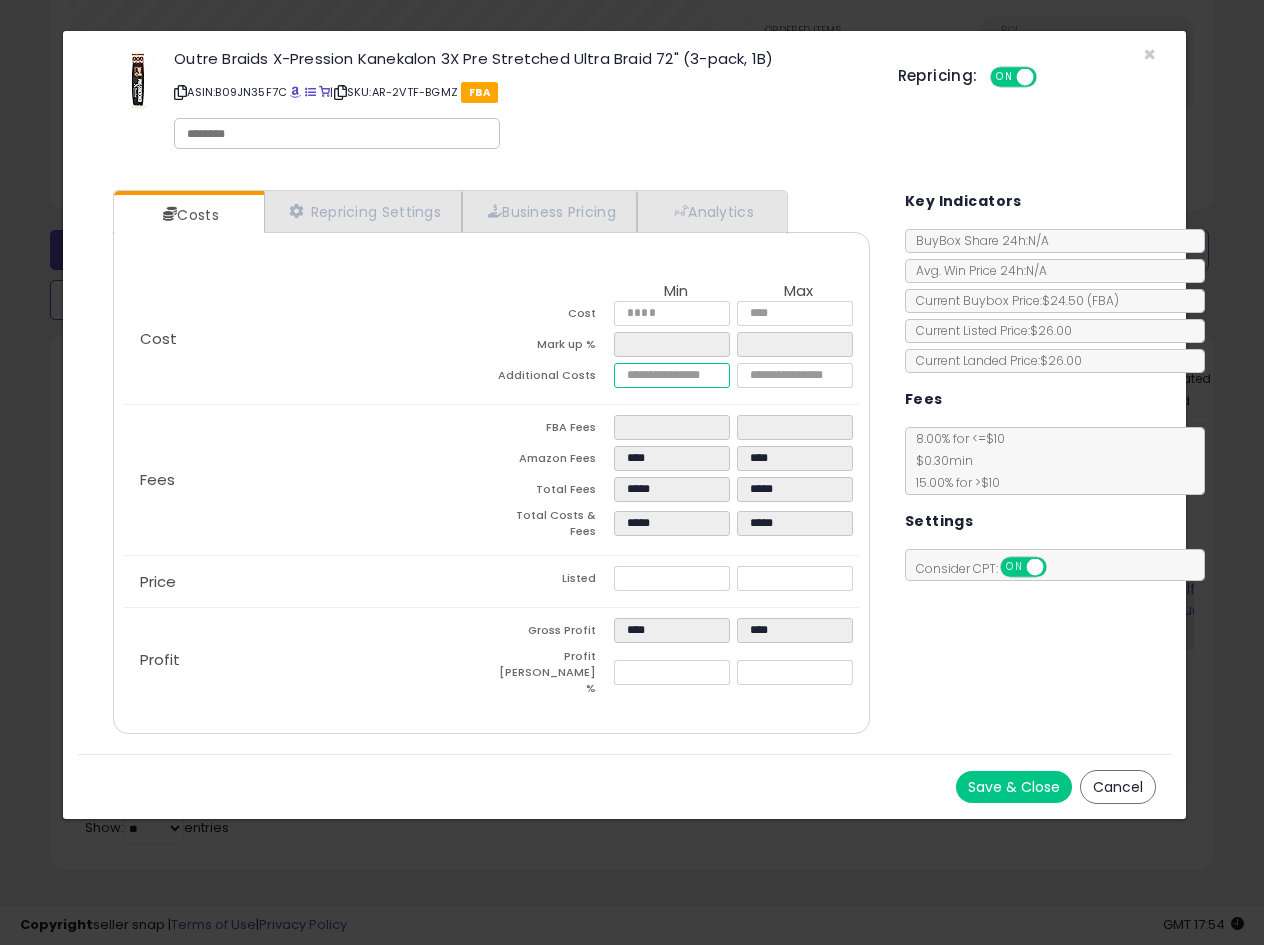 click at bounding box center [672, 375] 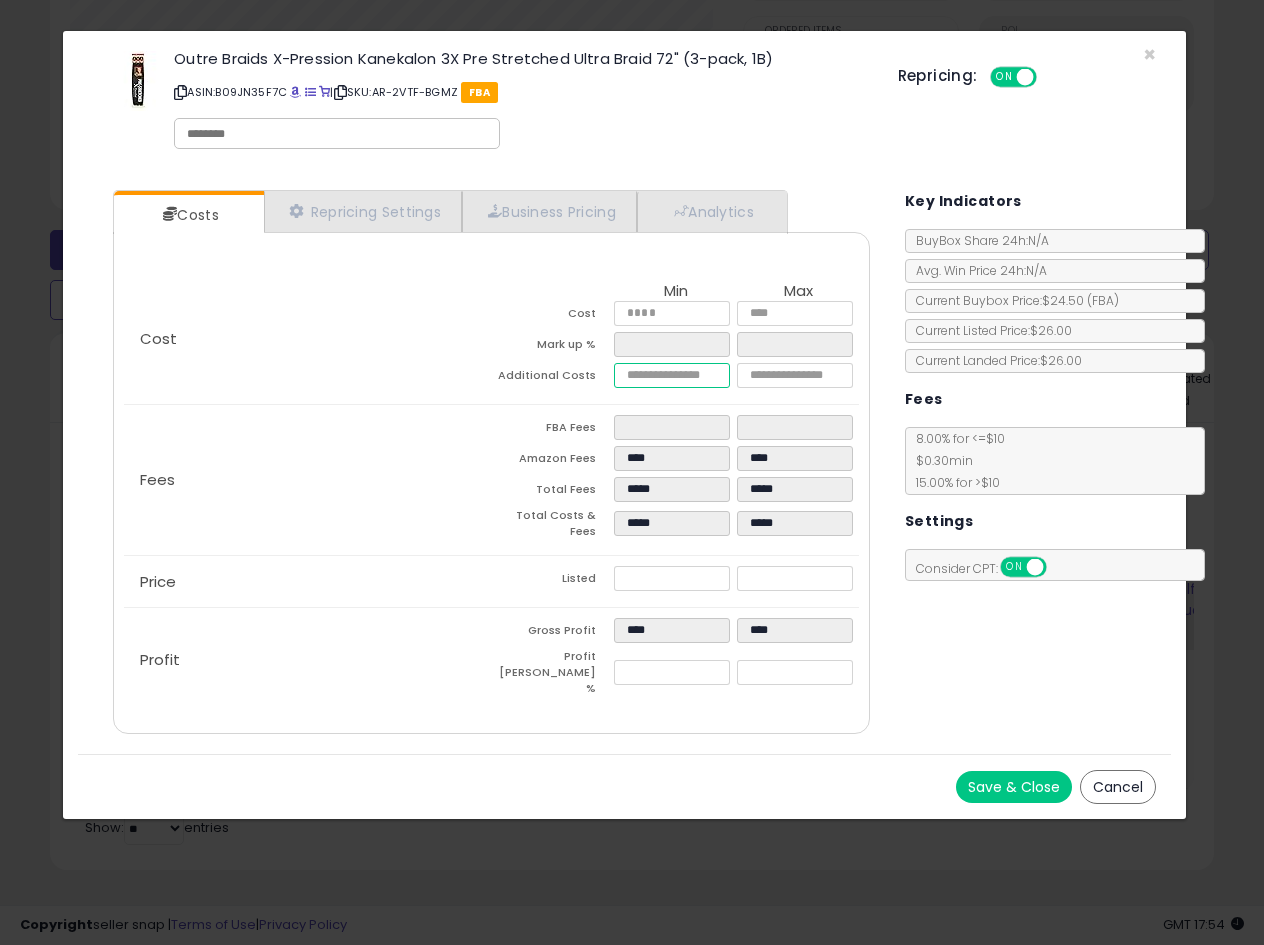 type on "**" 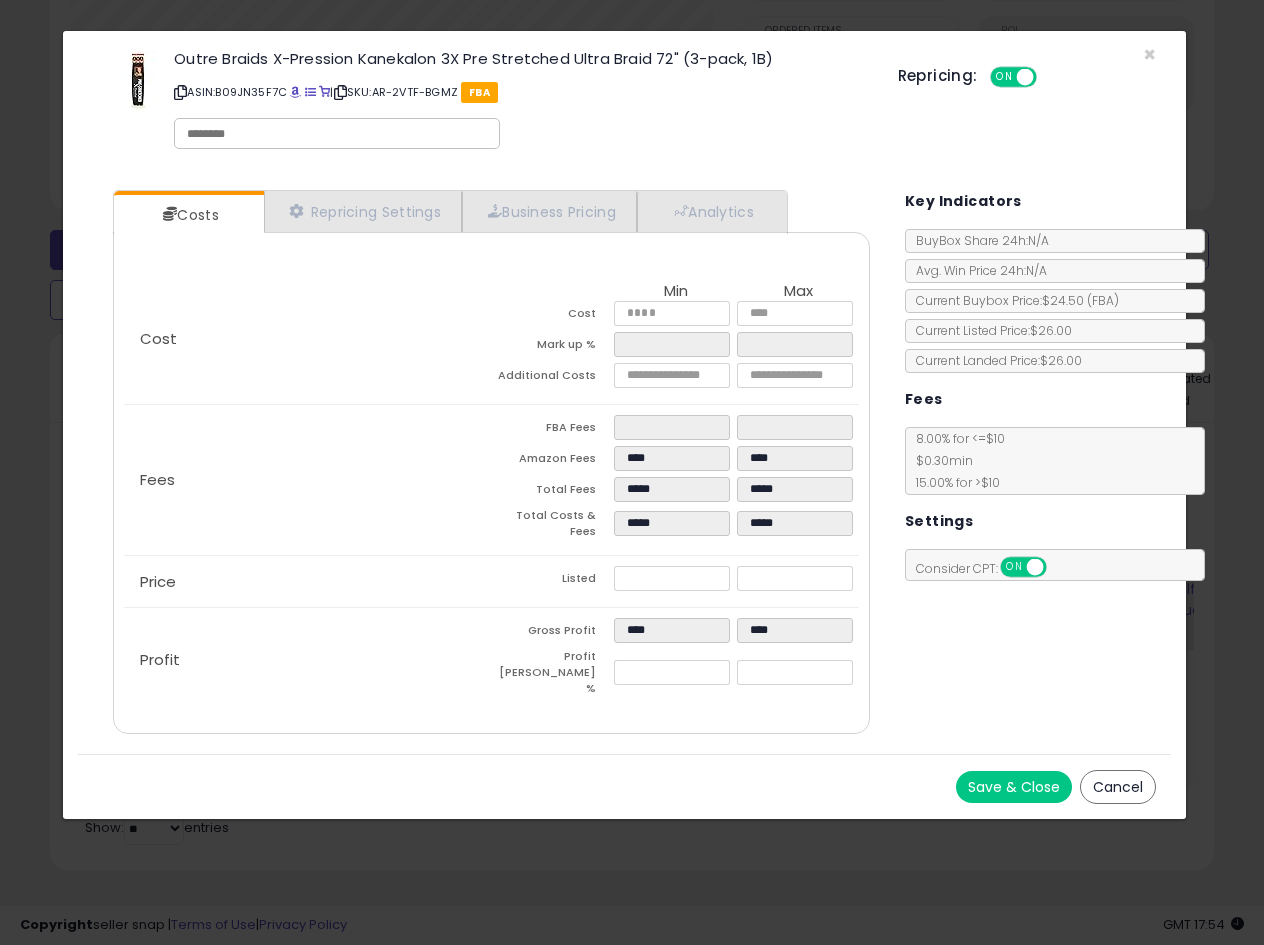 type on "*****" 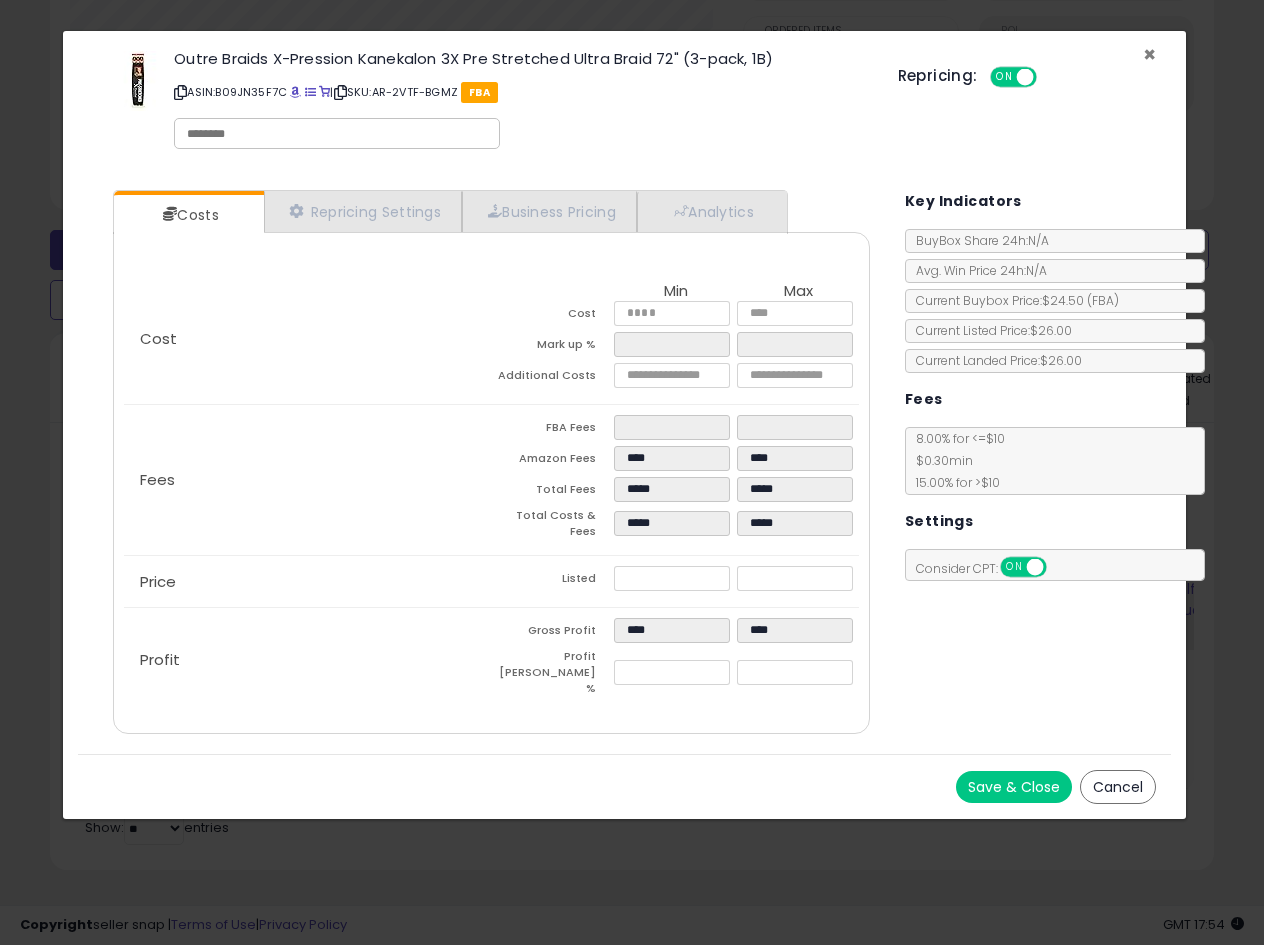 drag, startPoint x: 1151, startPoint y: 55, endPoint x: 1130, endPoint y: 53, distance: 21.095022 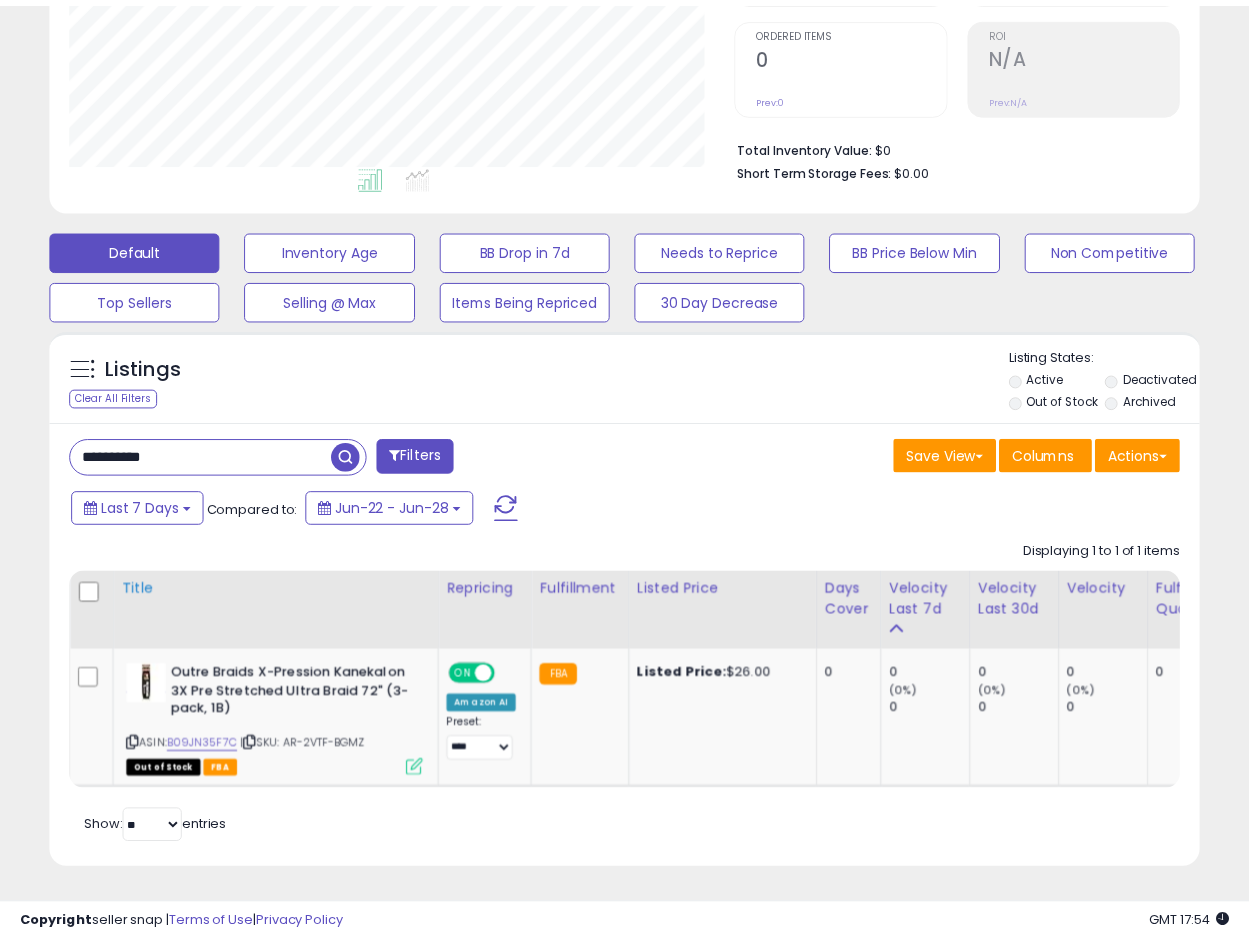 scroll, scrollTop: 410, scrollLeft: 665, axis: both 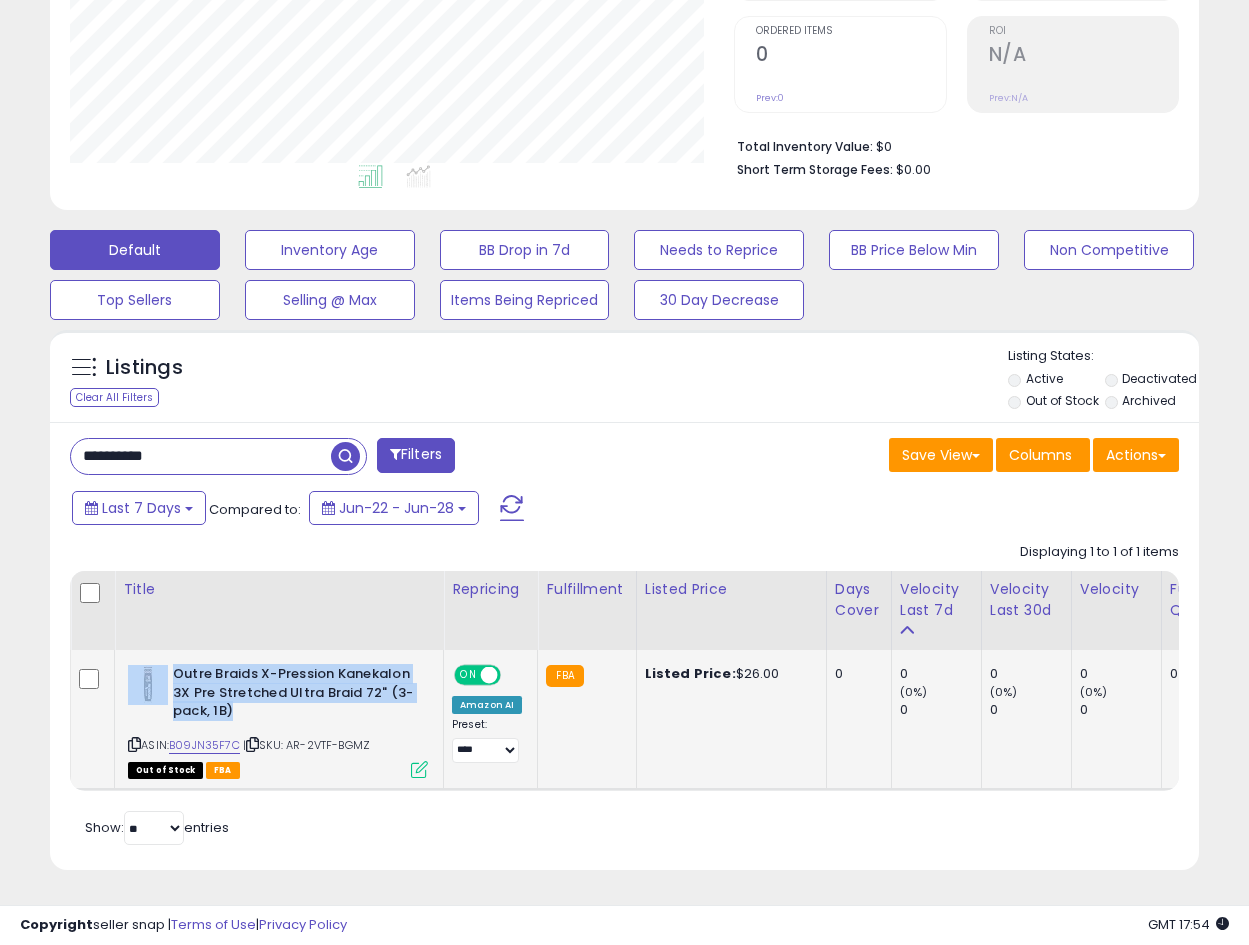 drag, startPoint x: 170, startPoint y: 653, endPoint x: 258, endPoint y: 691, distance: 95.85406 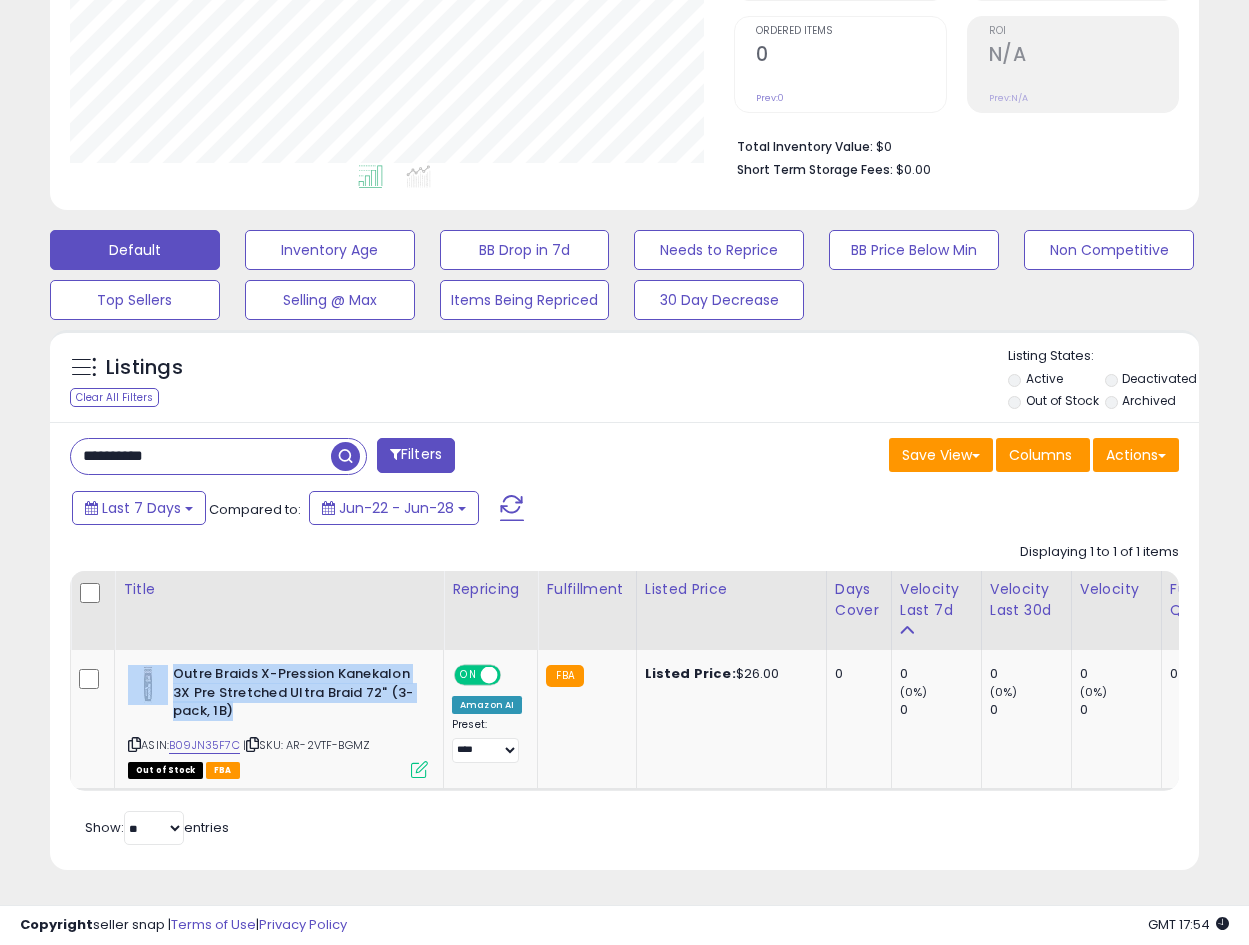 copy on "Outre Braids X-Pression Kanekalon 3X Pre Stretched Ultra Braid 72" (3-pack, 1B)" 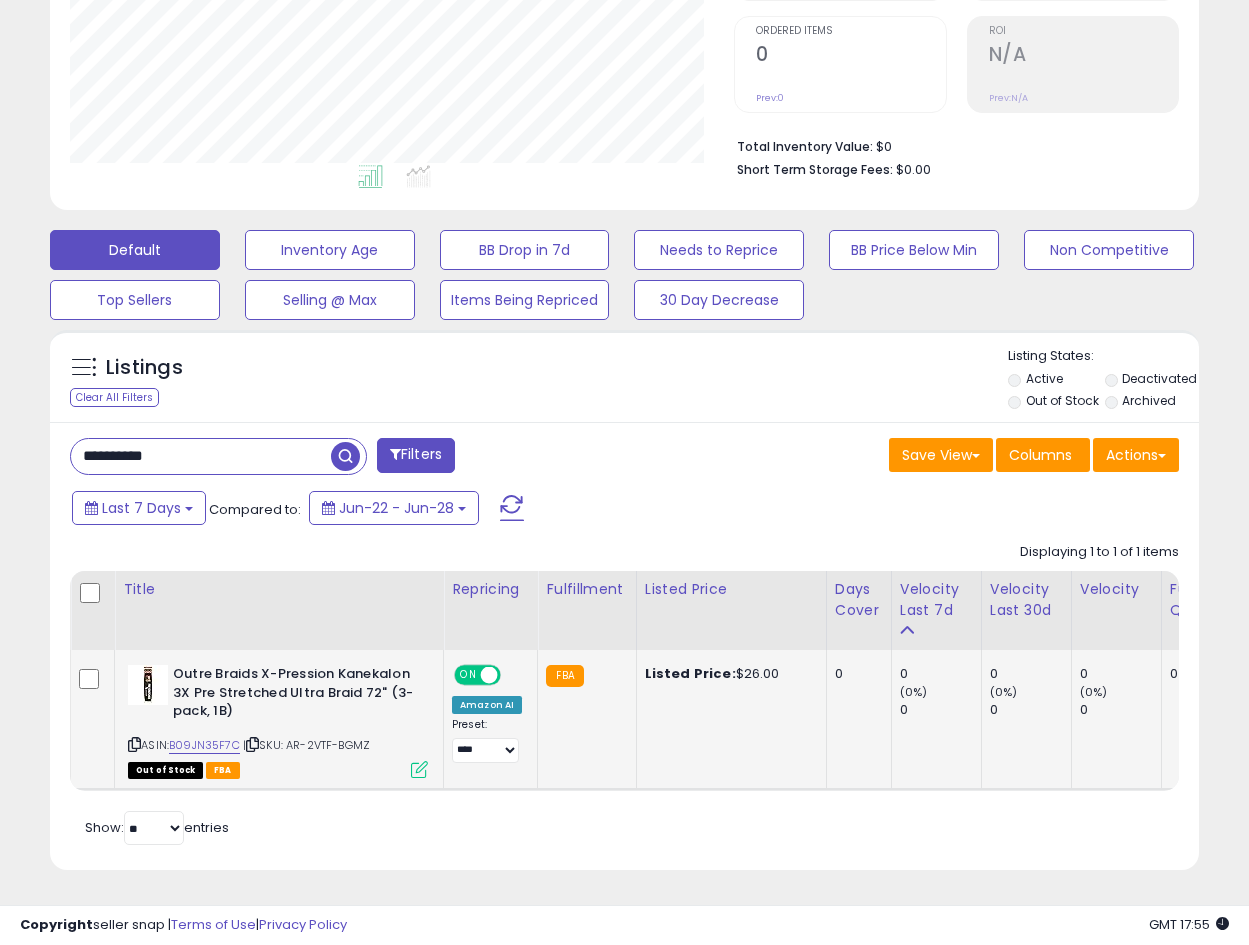 click at bounding box center [134, 744] 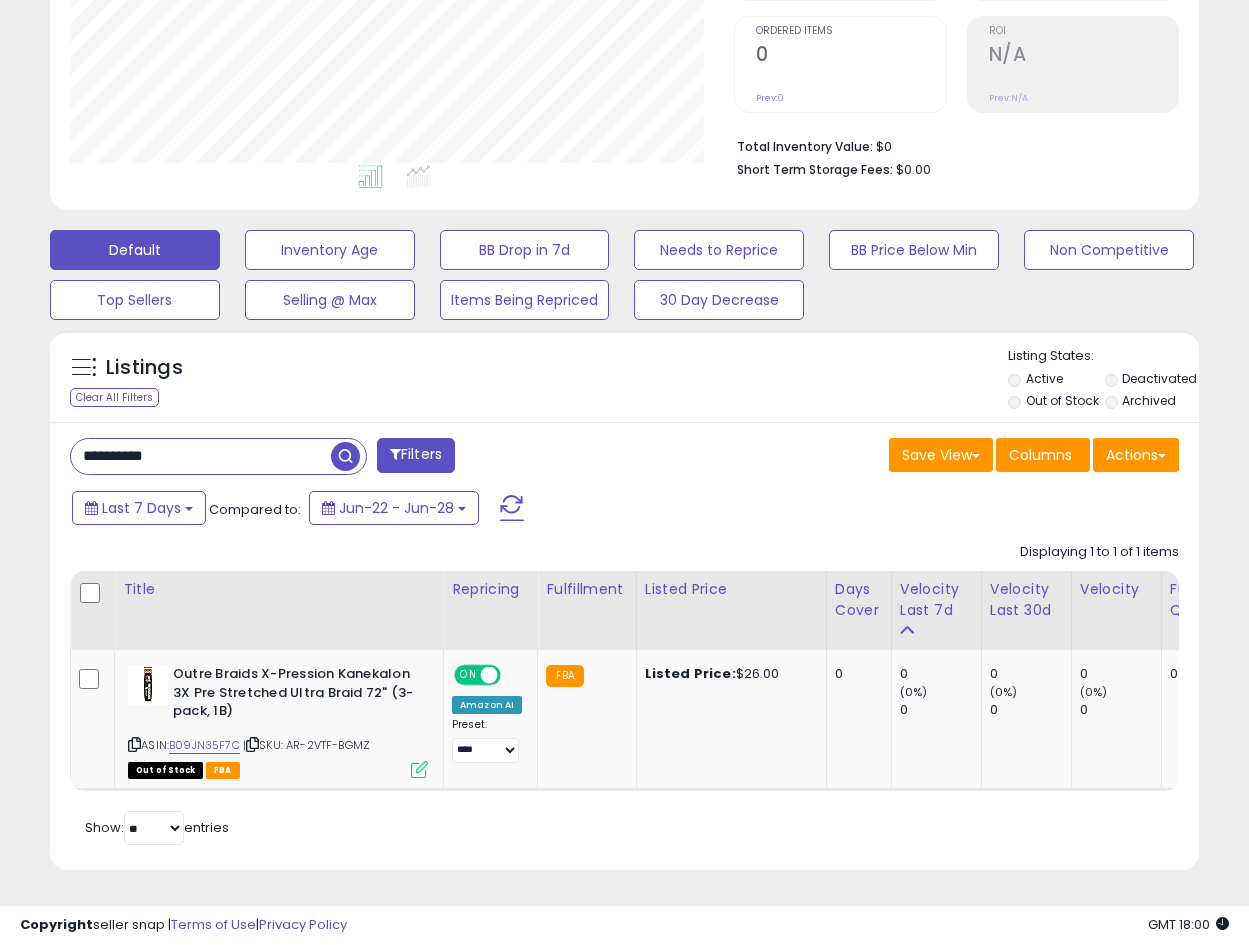 click on "**********" at bounding box center (201, 456) 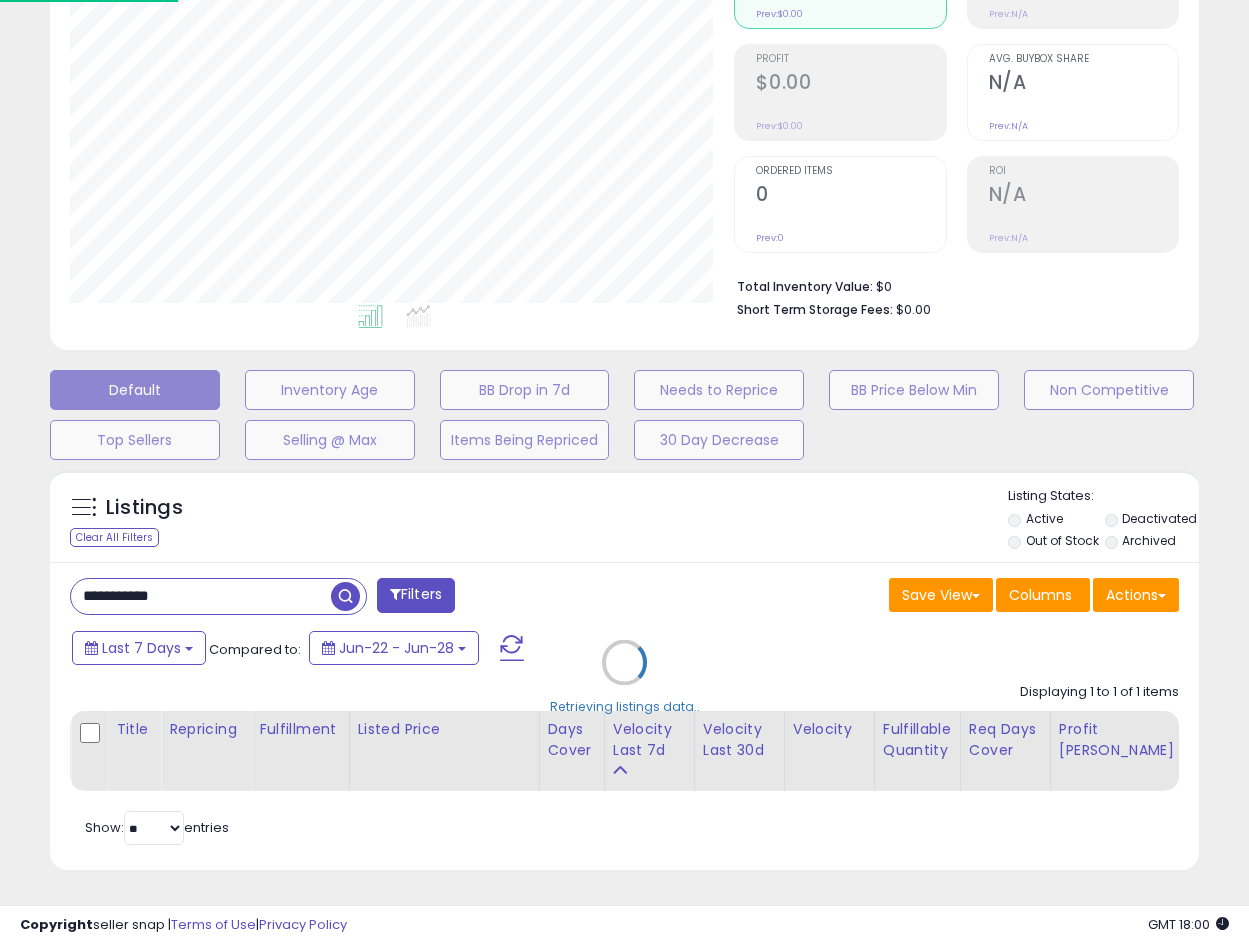 scroll, scrollTop: 999590, scrollLeft: 999327, axis: both 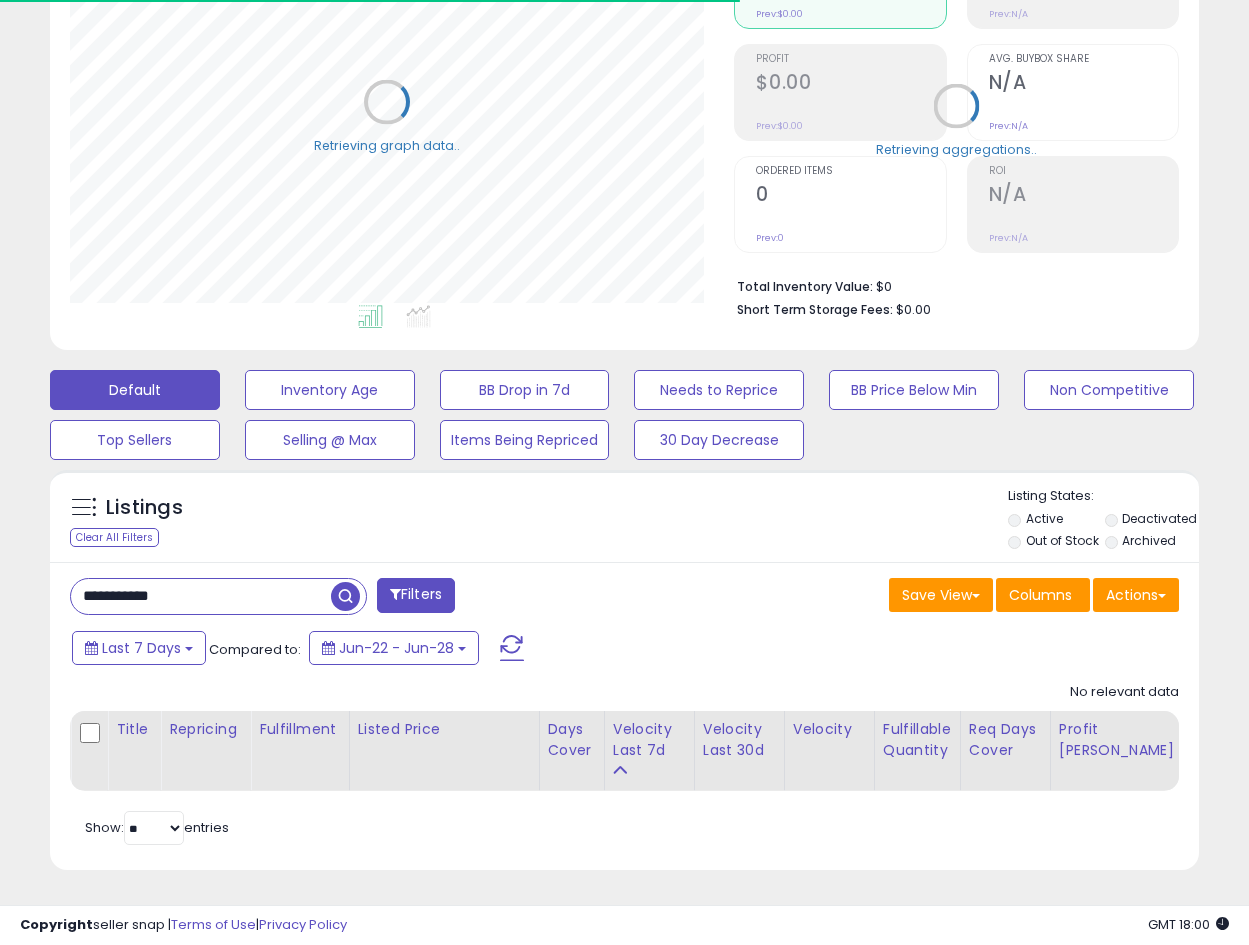 click on "**********" at bounding box center [201, 596] 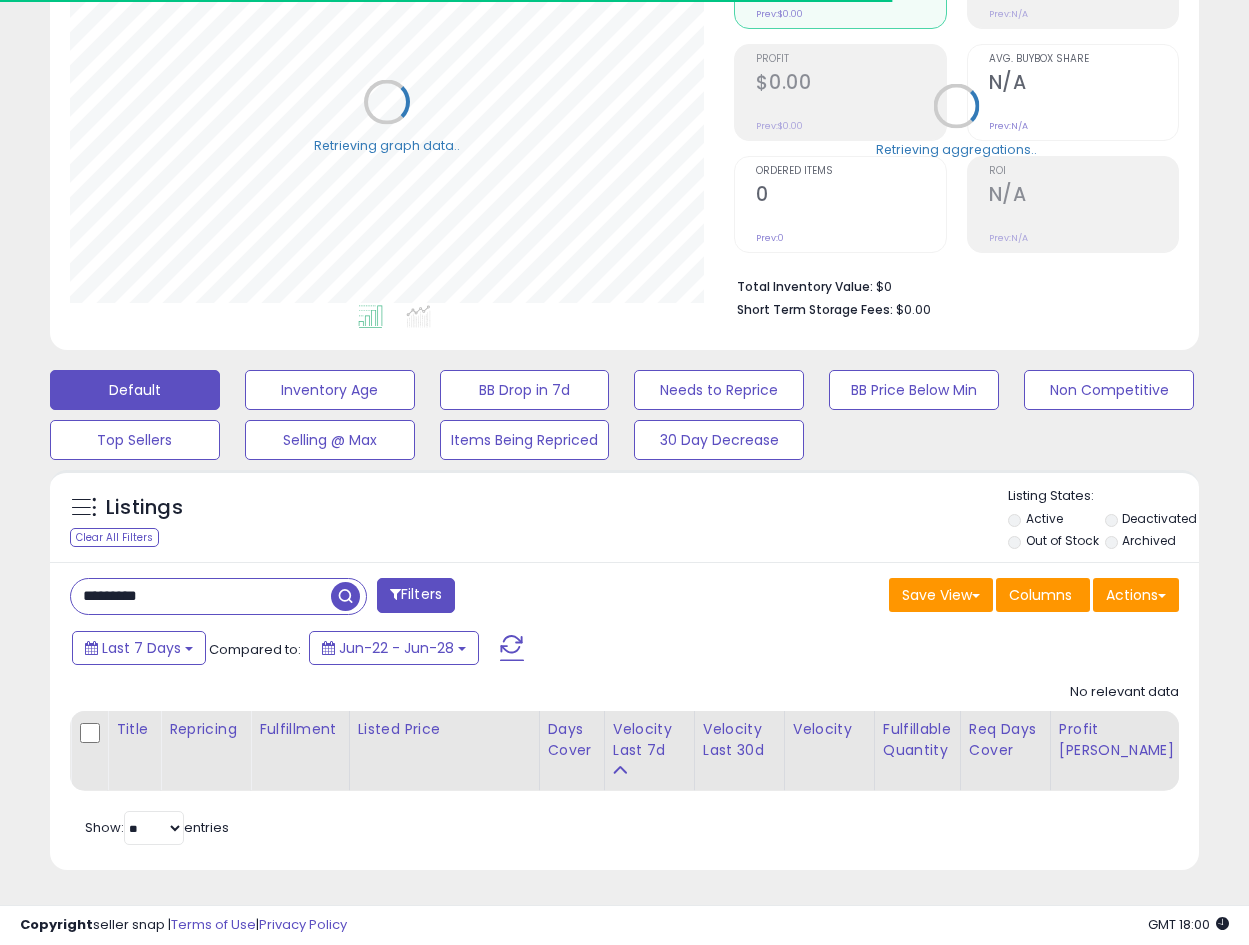 scroll, scrollTop: 999590, scrollLeft: 999327, axis: both 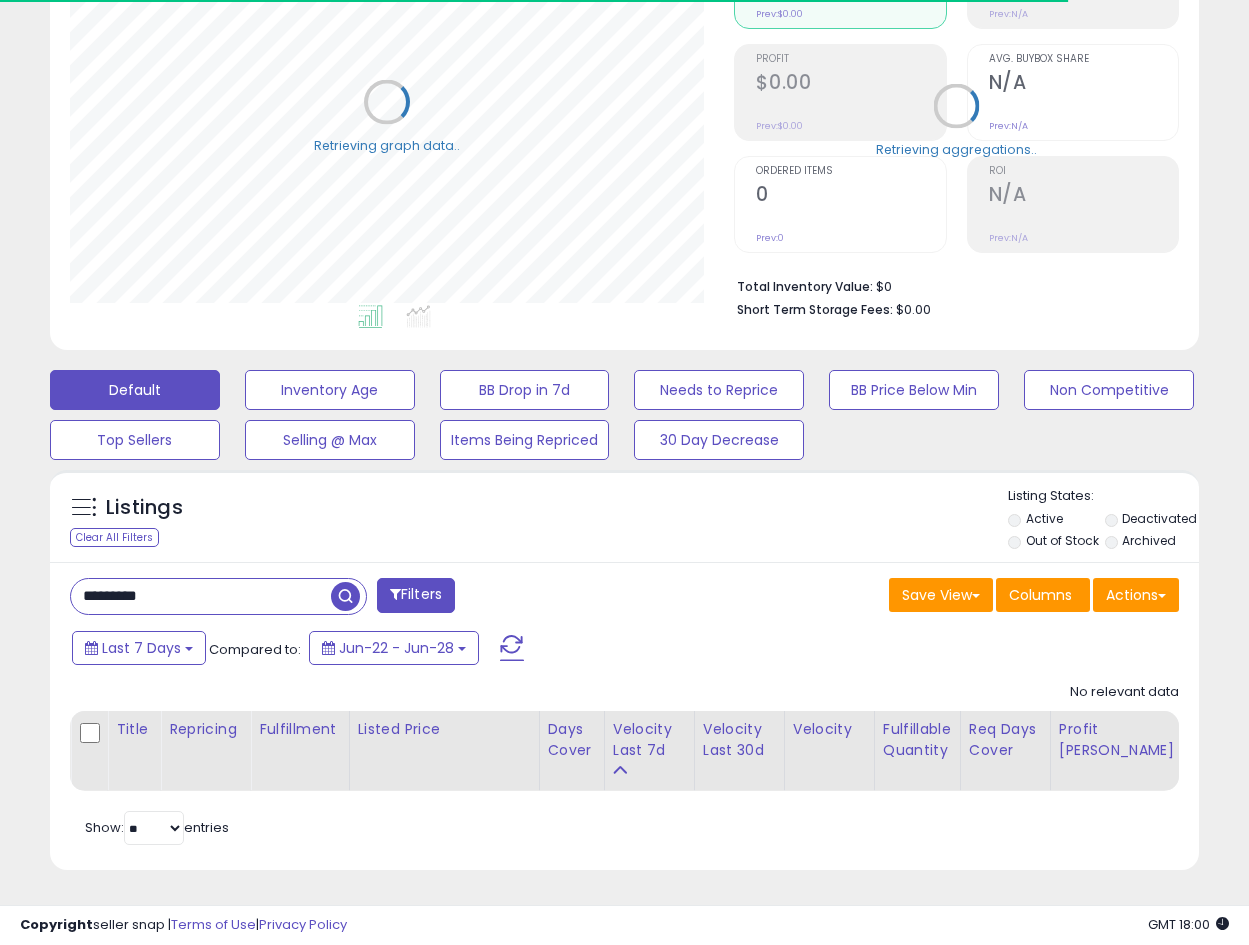 click on "*********" at bounding box center (201, 596) 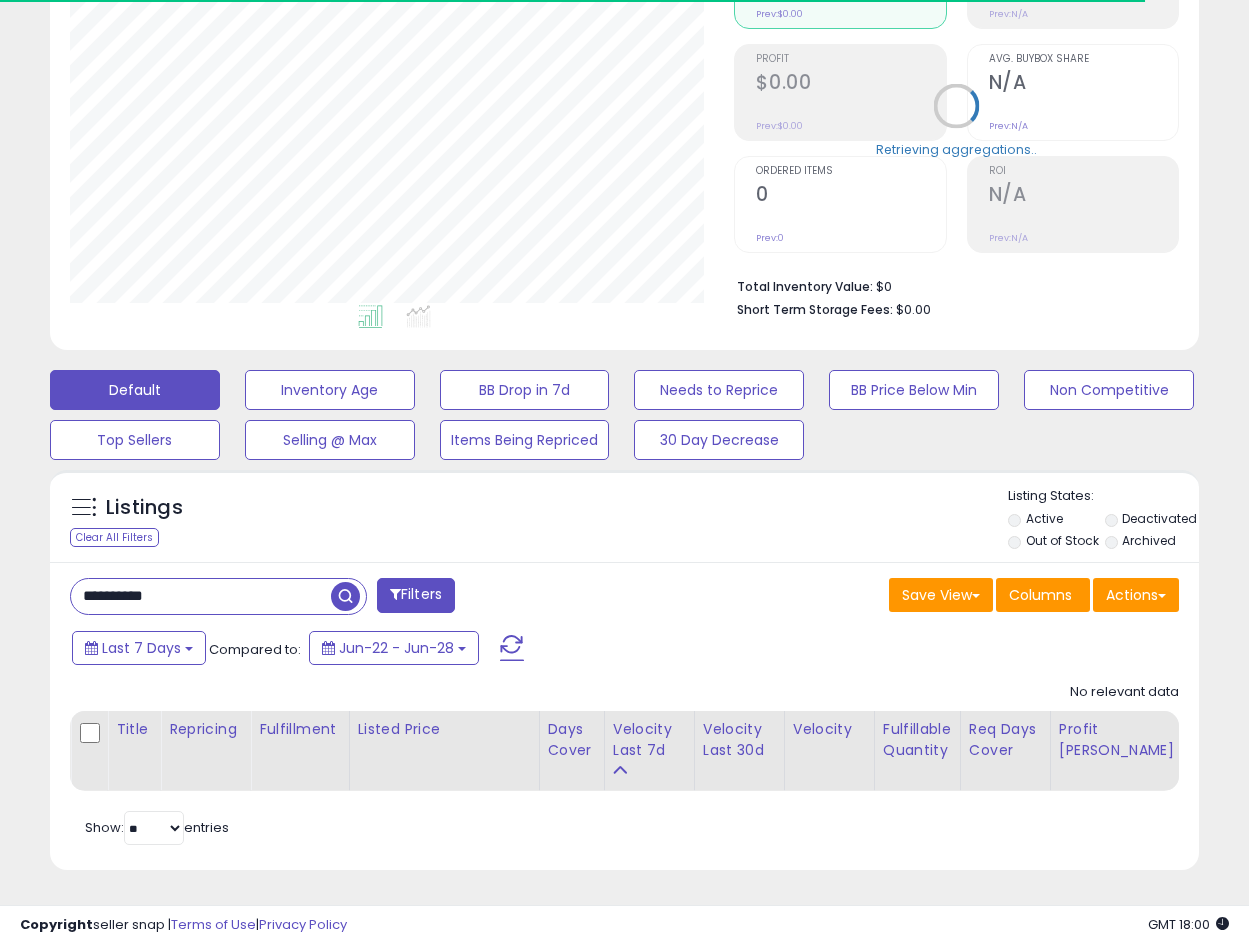 scroll, scrollTop: 999590, scrollLeft: 999336, axis: both 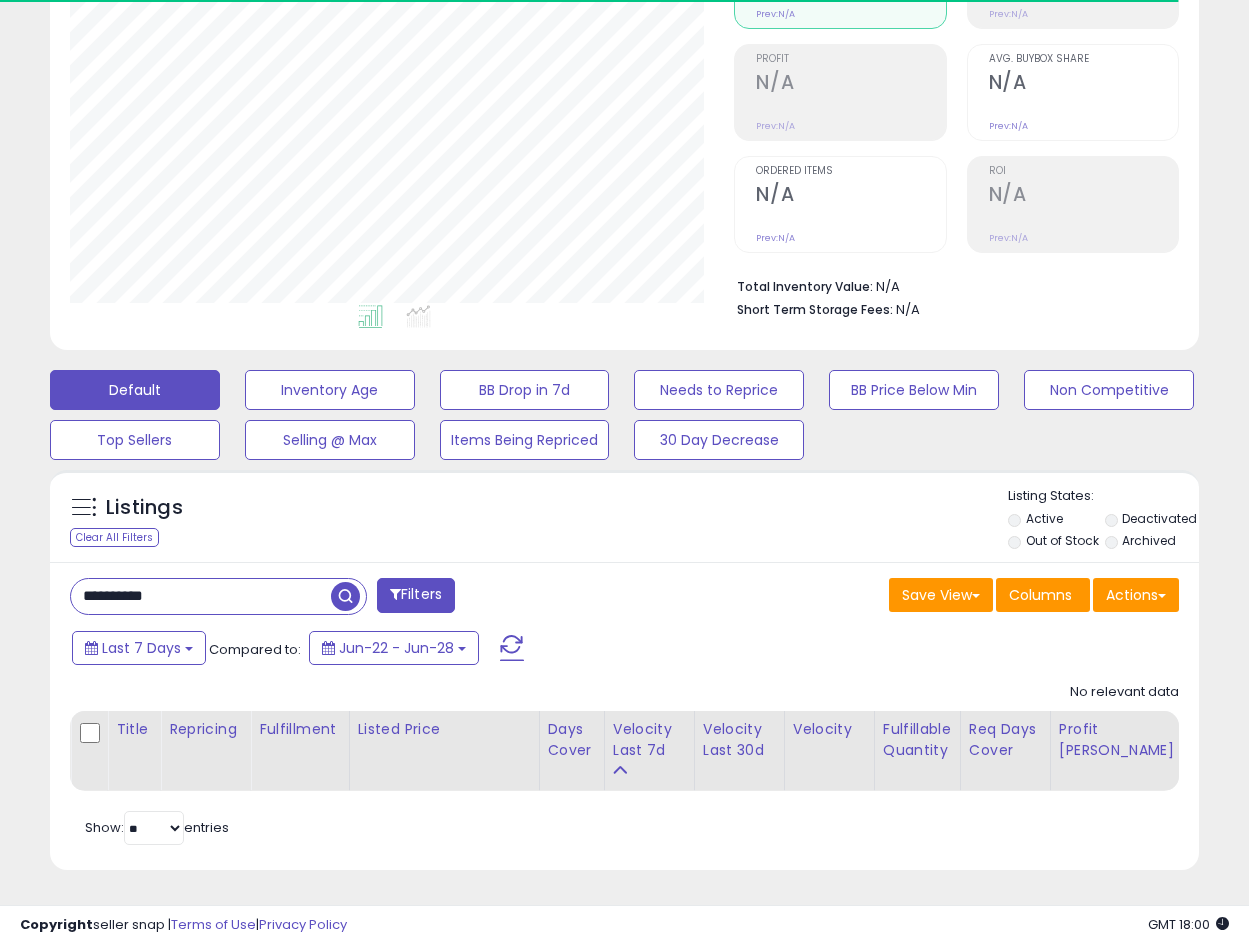 type on "**********" 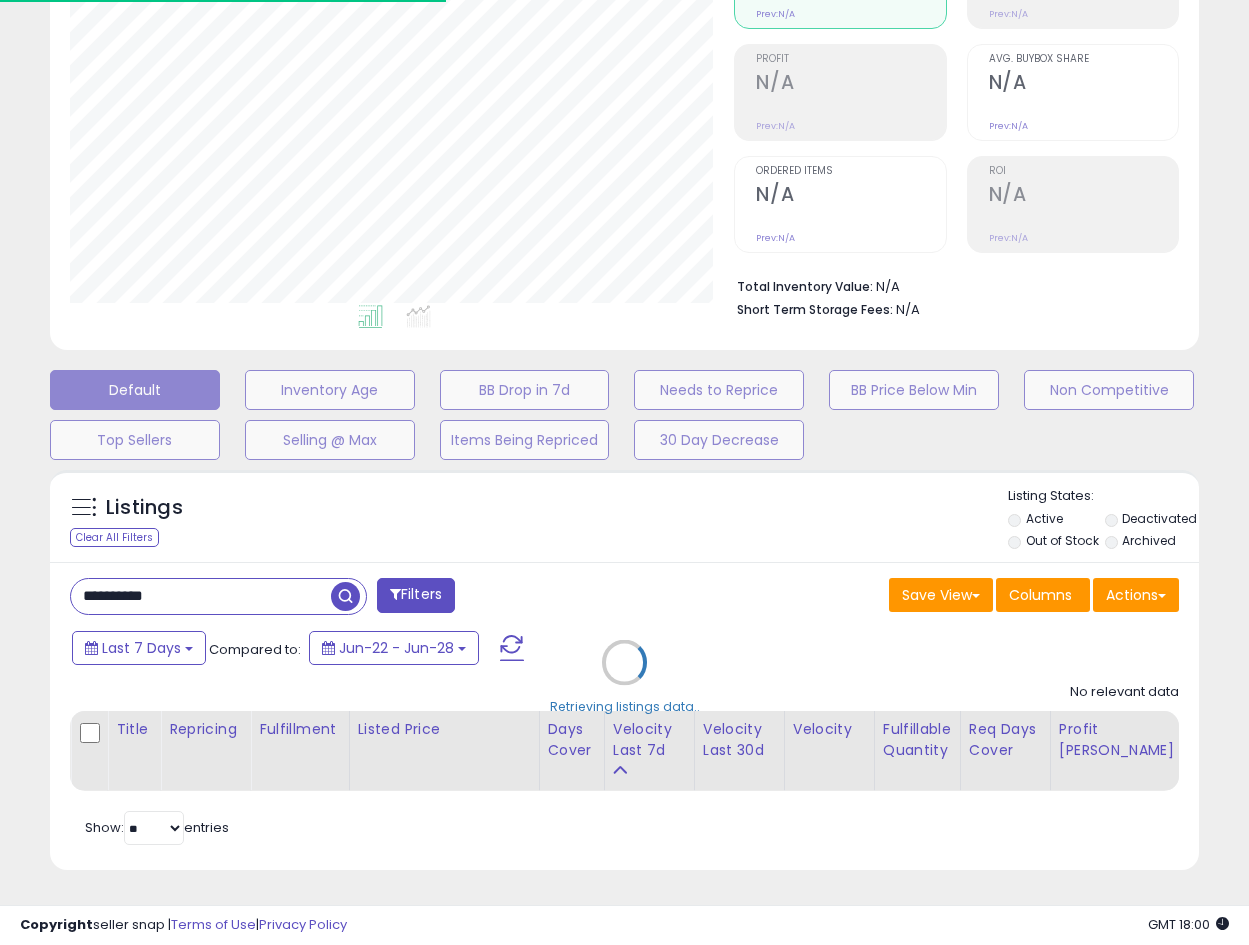 scroll, scrollTop: 410, scrollLeft: 665, axis: both 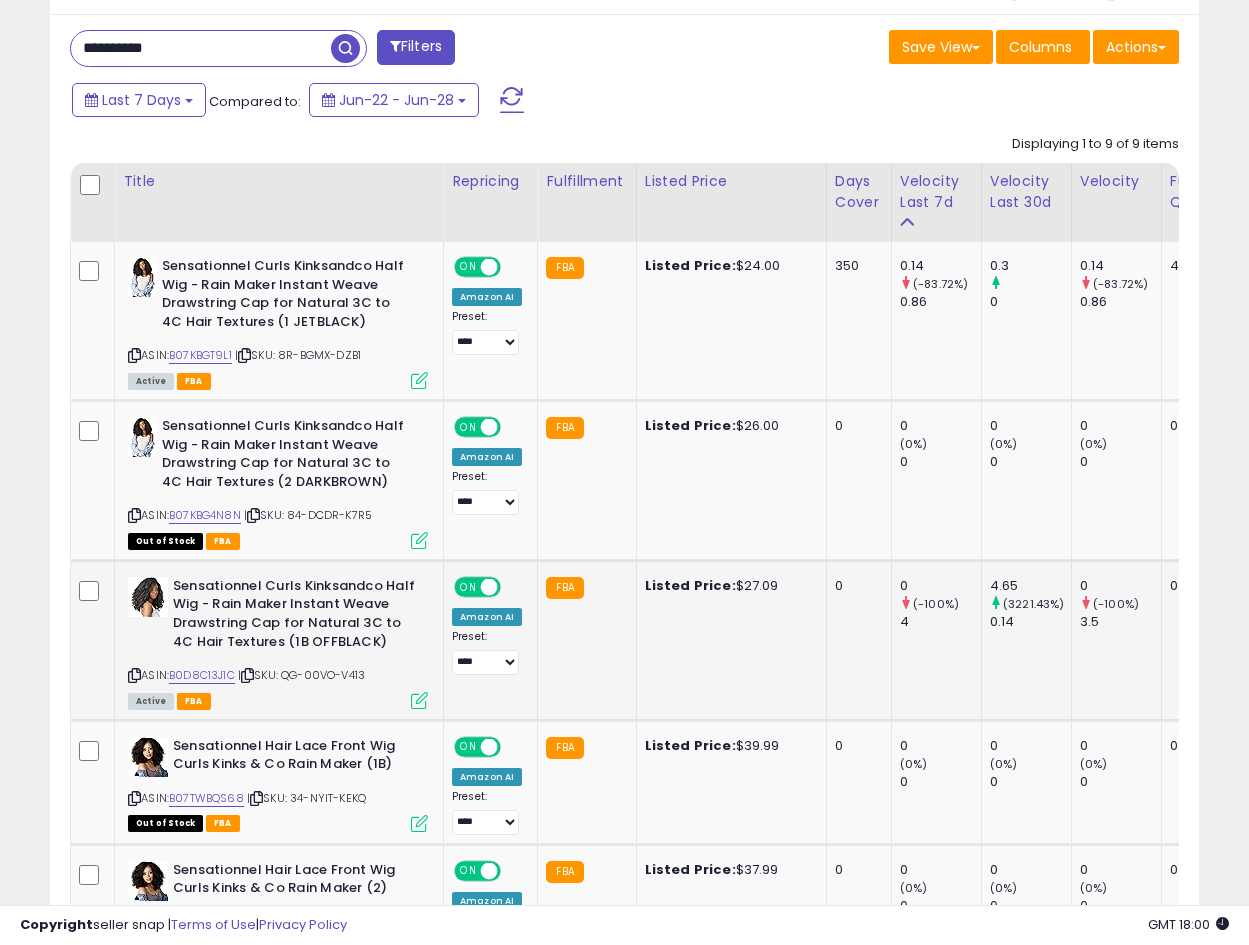 click on "Sensationnel Curls Kinksandco Half Wig - Rain Maker Instant Weave Drawstring Cap for Natural 3C to 4C Hair Textures (1B OFFBLACK)  ASIN:  B0D8C13J1C    |   SKU: QG-00VO-V413 Active FBA" 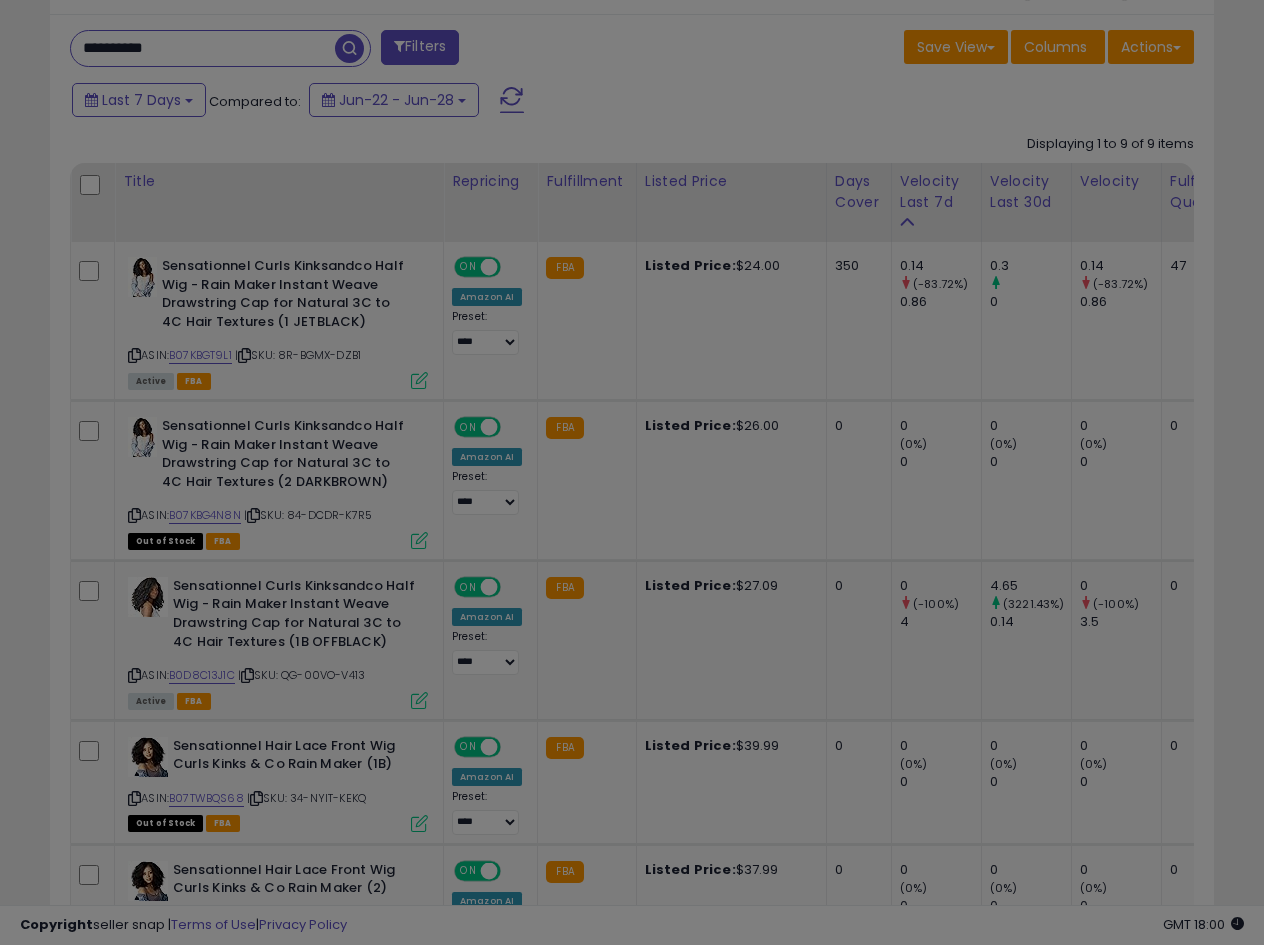scroll, scrollTop: 999590, scrollLeft: 999327, axis: both 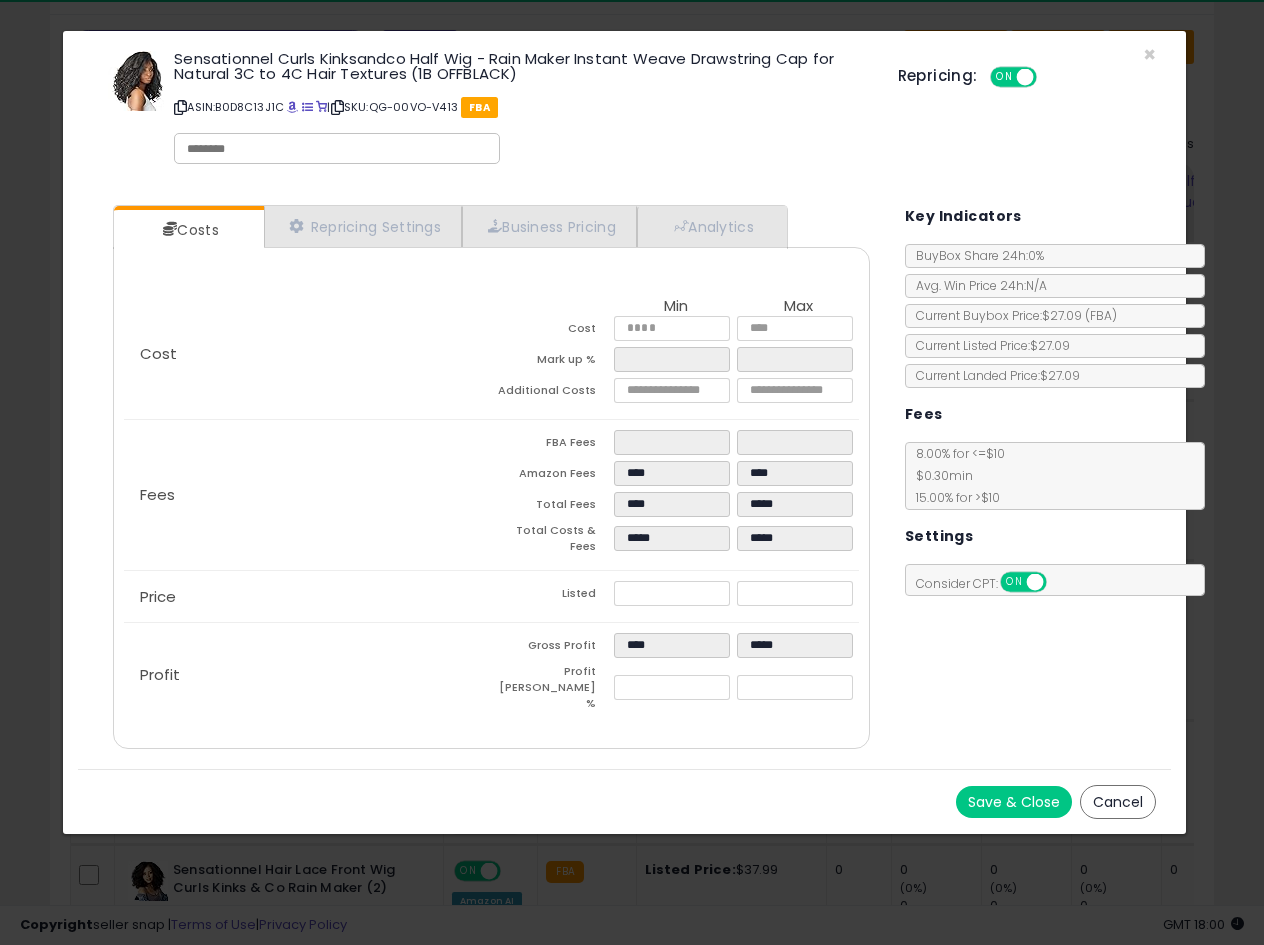 click on "Repricing:
ON   OFF" at bounding box center (1027, 74) 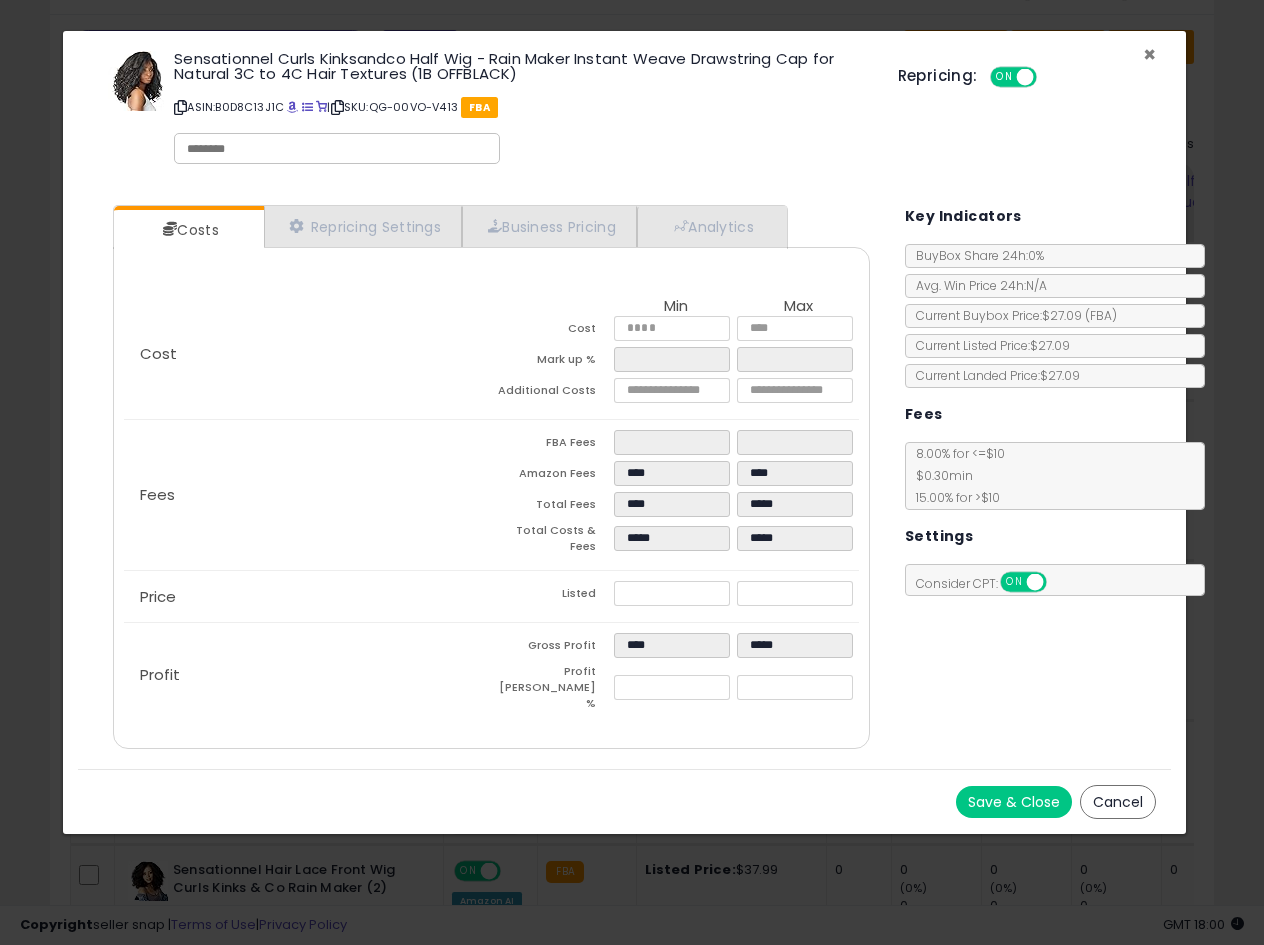 click on "×" at bounding box center [1149, 54] 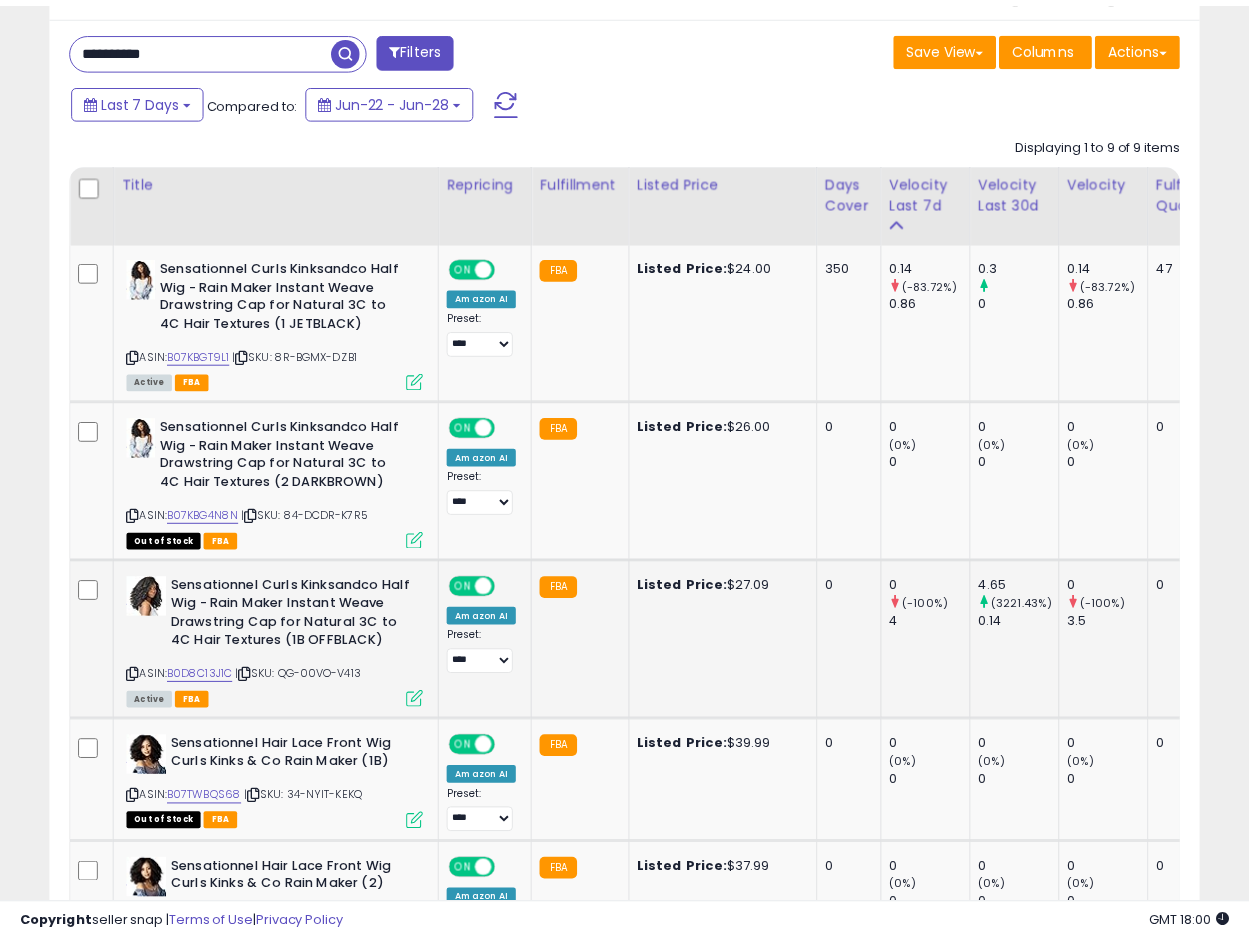 scroll, scrollTop: 410, scrollLeft: 665, axis: both 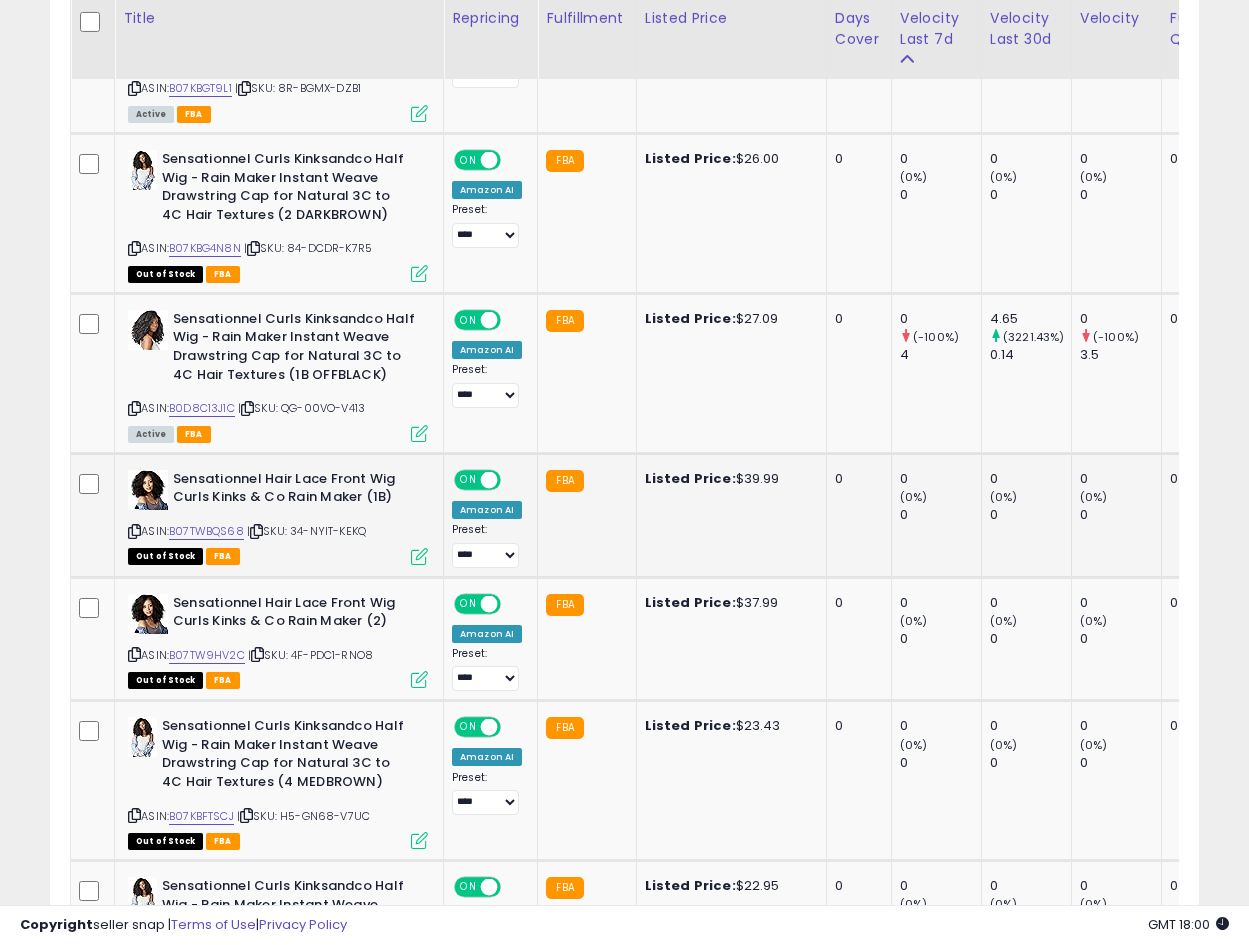 click at bounding box center [419, 556] 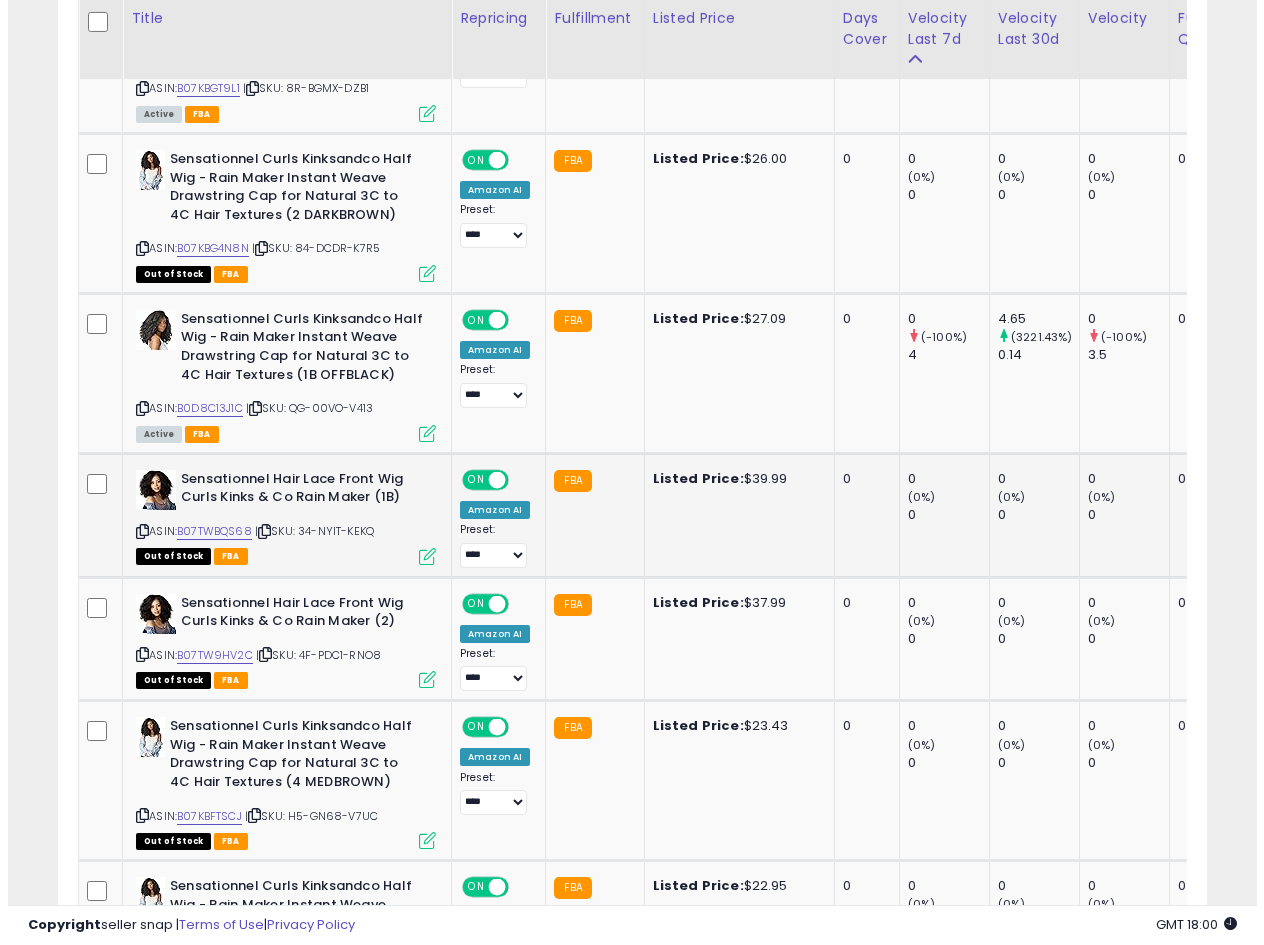 scroll, scrollTop: 999590, scrollLeft: 999327, axis: both 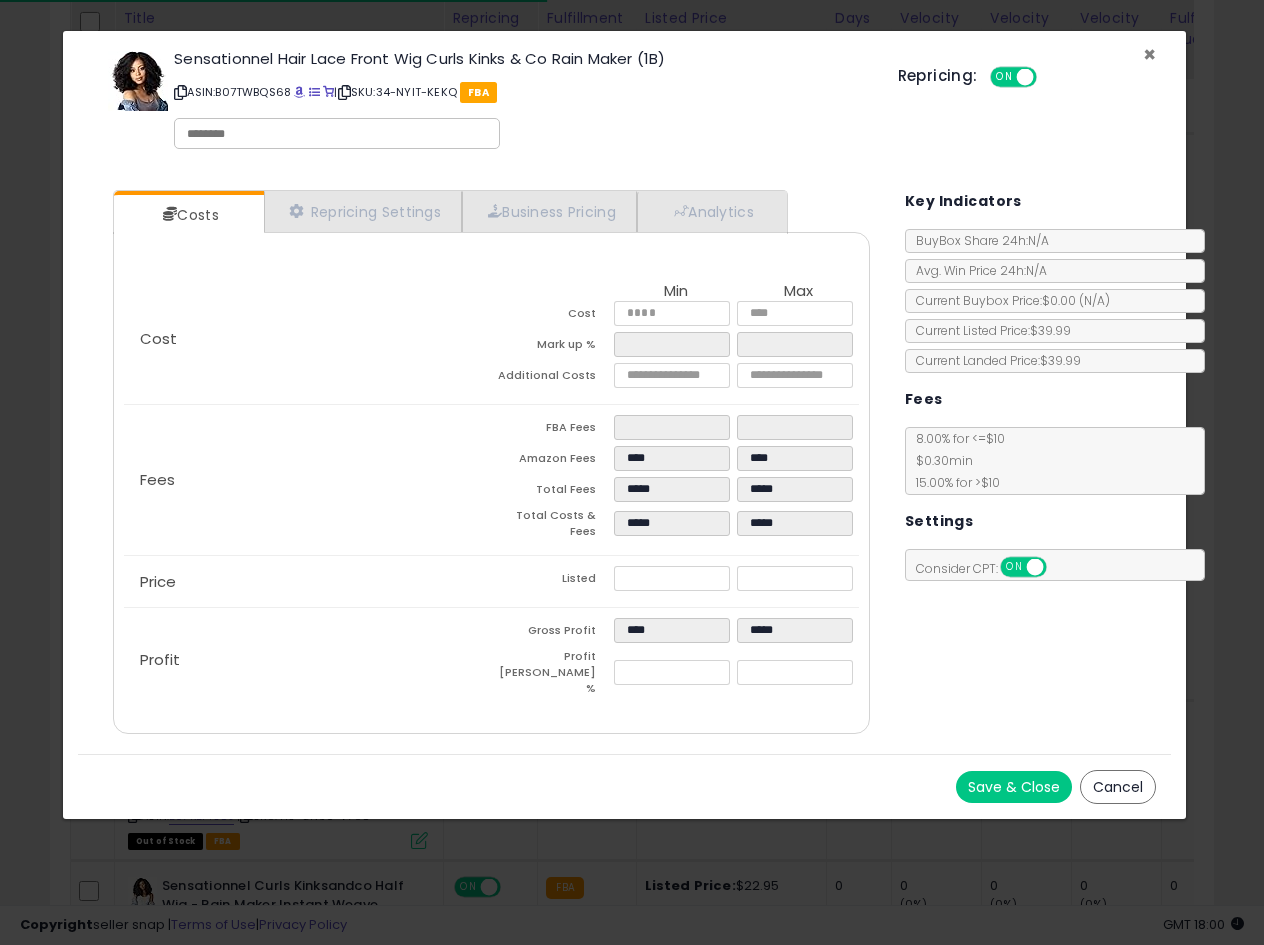 click on "×" at bounding box center (1149, 54) 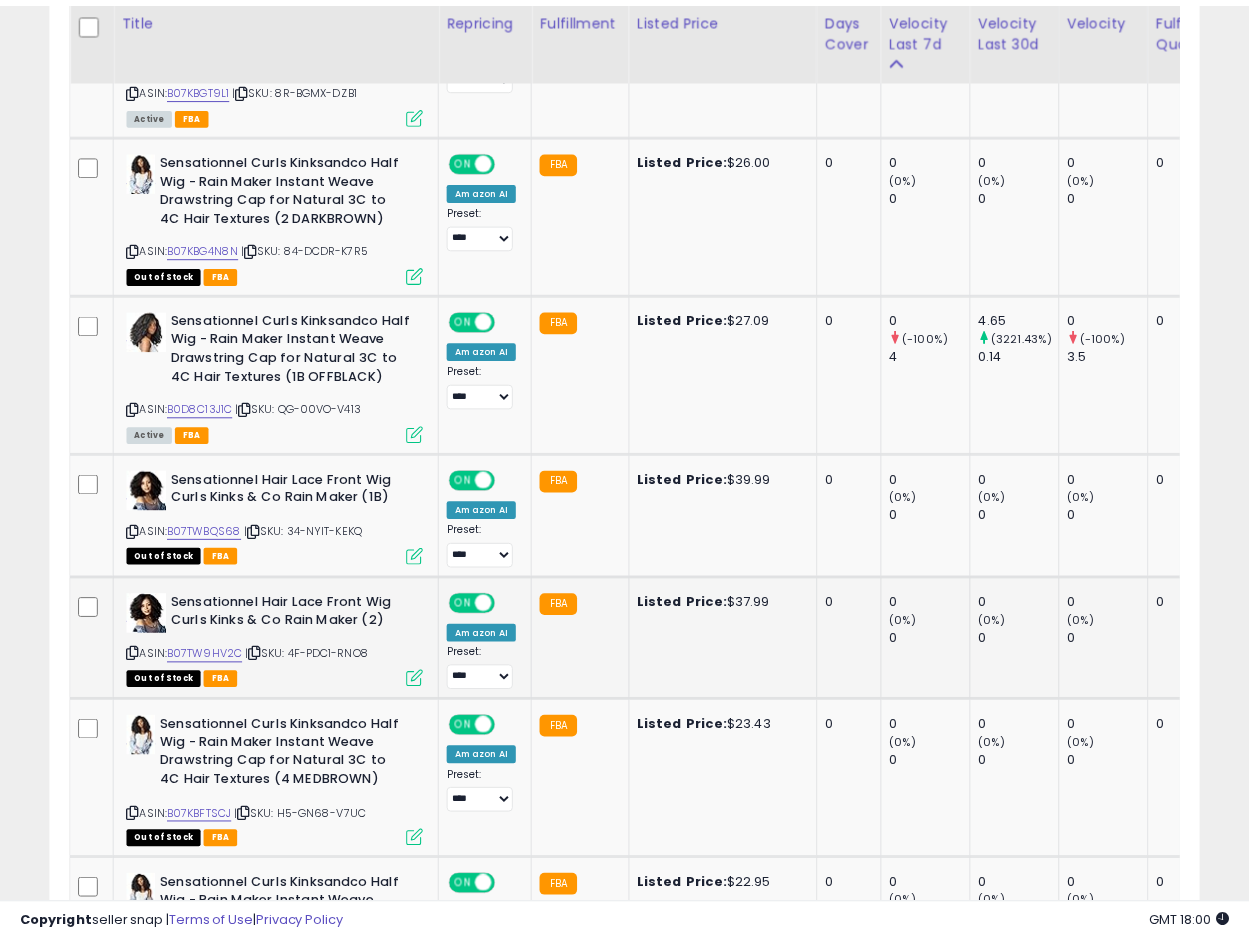 scroll, scrollTop: 410, scrollLeft: 665, axis: both 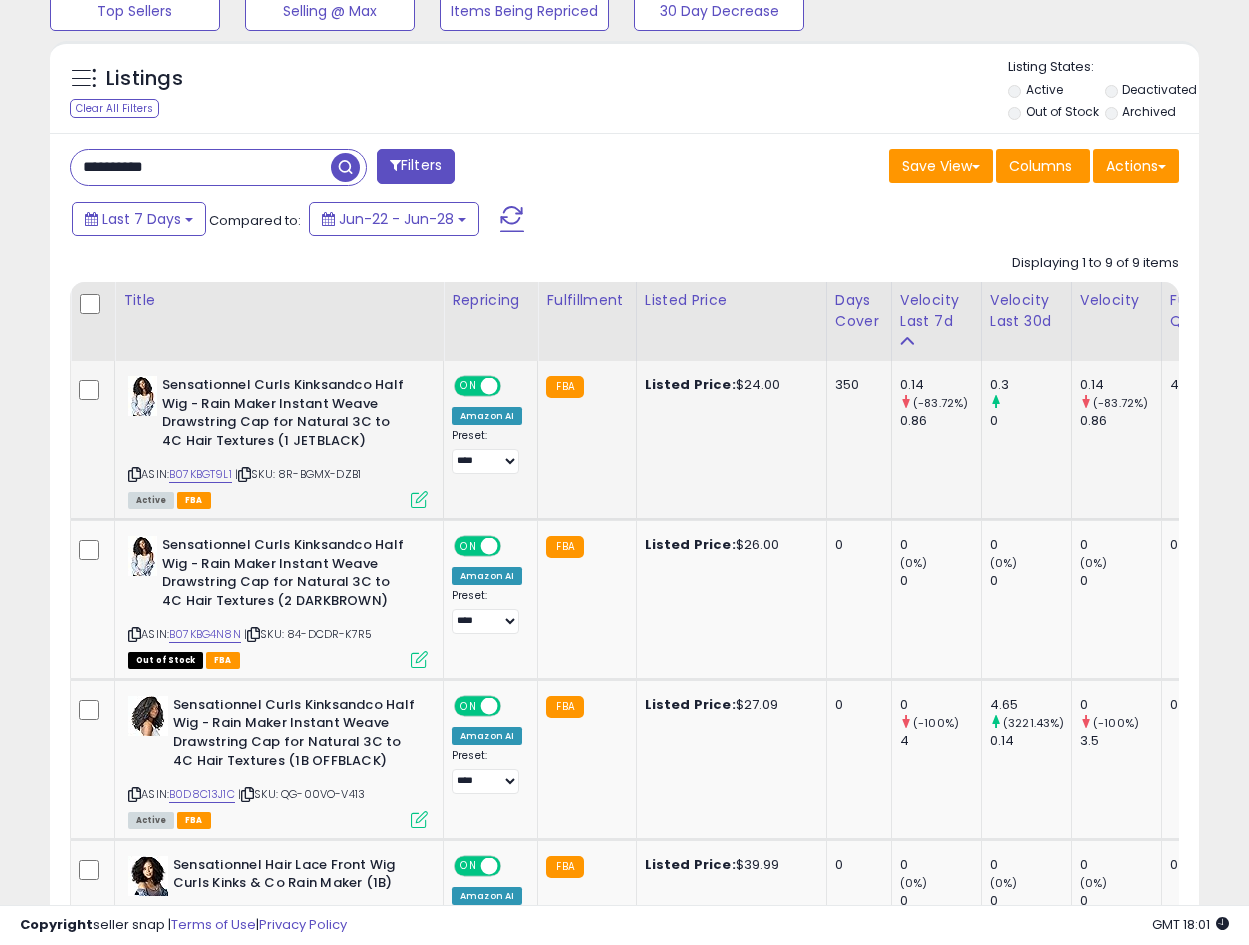 click on "Sensationnel Curls Kinksandco Half Wig - Rain Maker Instant Weave Drawstring Cap for Natural 3C to 4C Hair Textures (1 JETBLACK)" at bounding box center [283, 415] 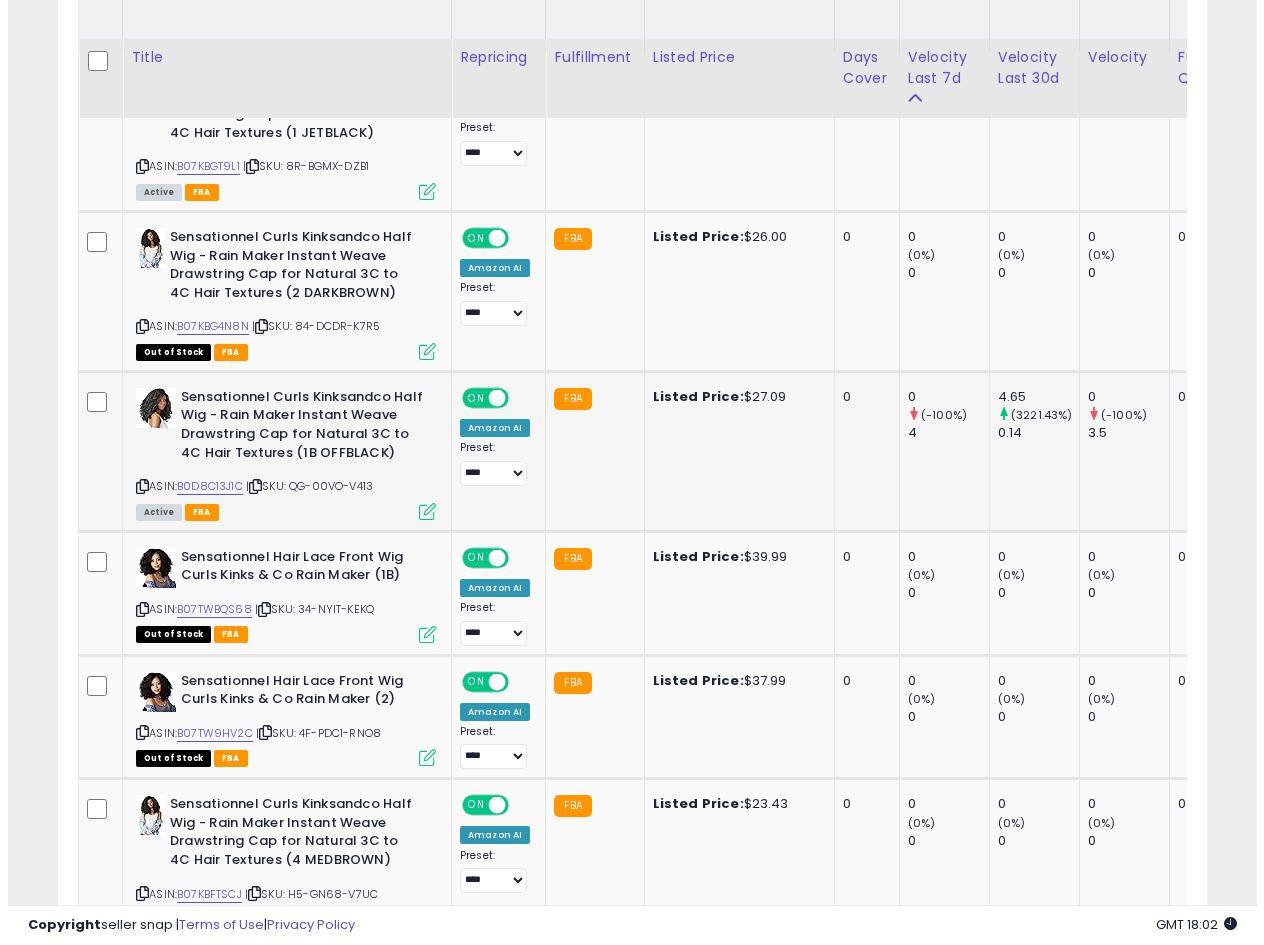 scroll, scrollTop: 955, scrollLeft: 0, axis: vertical 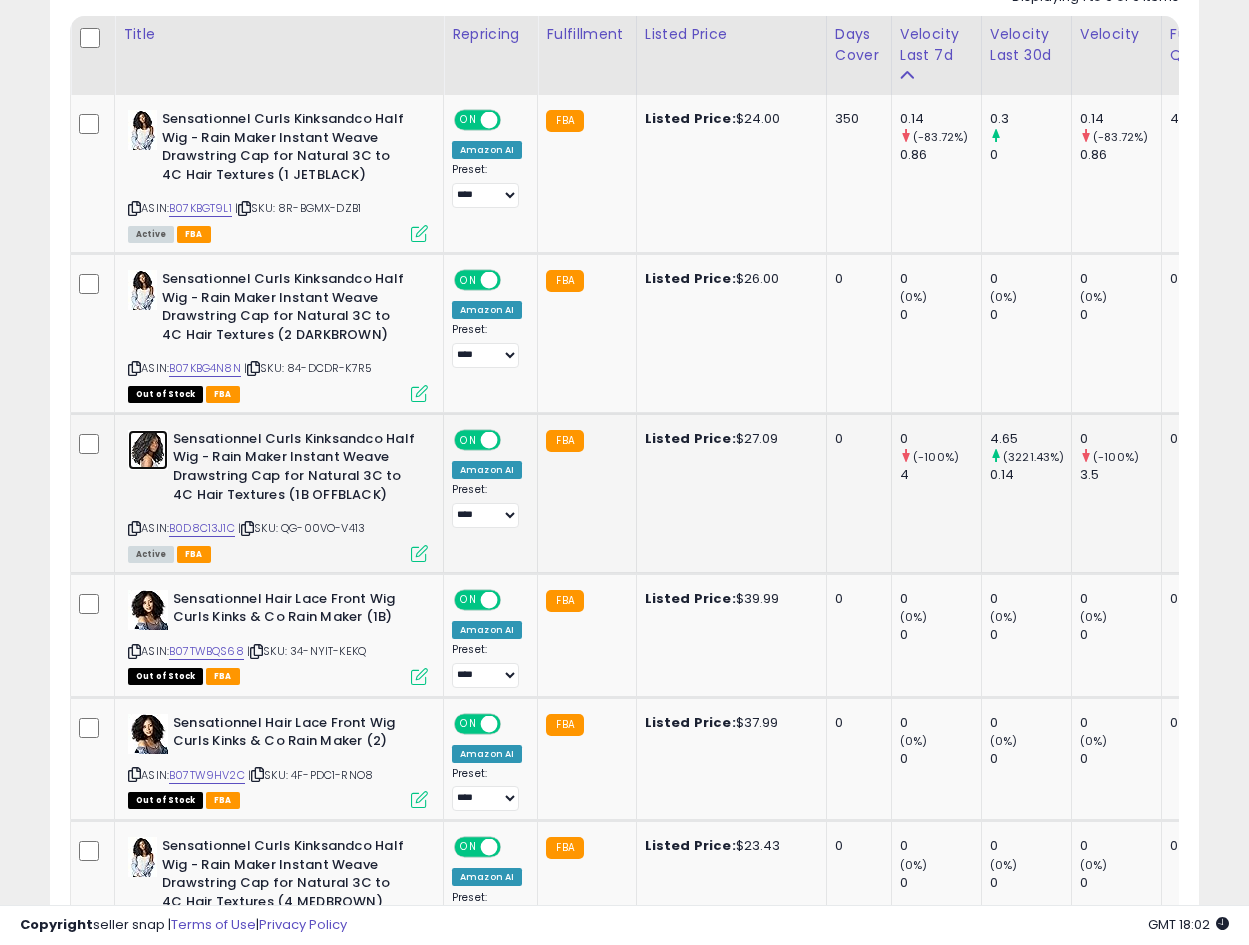 click at bounding box center [148, 450] 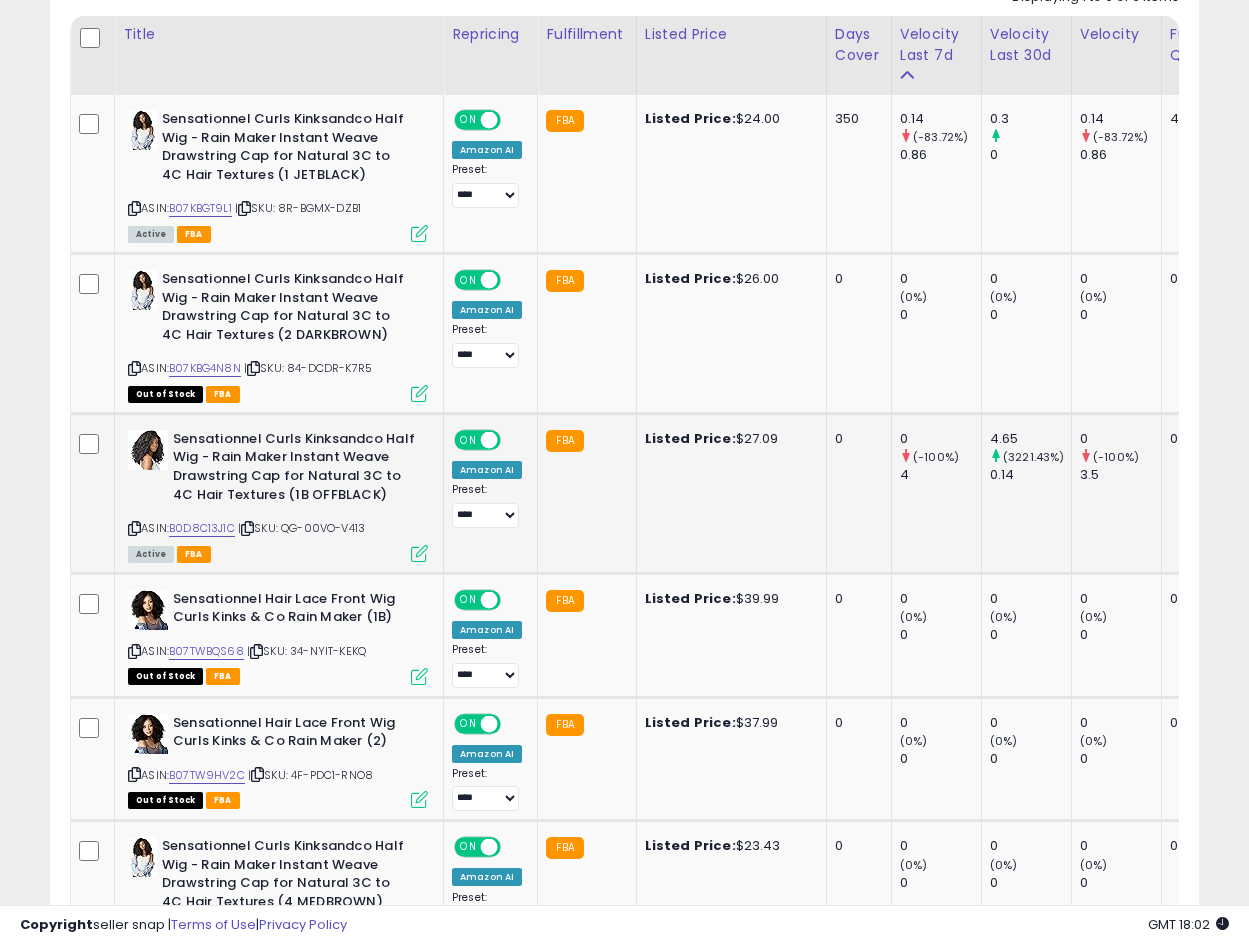 click at bounding box center [419, 553] 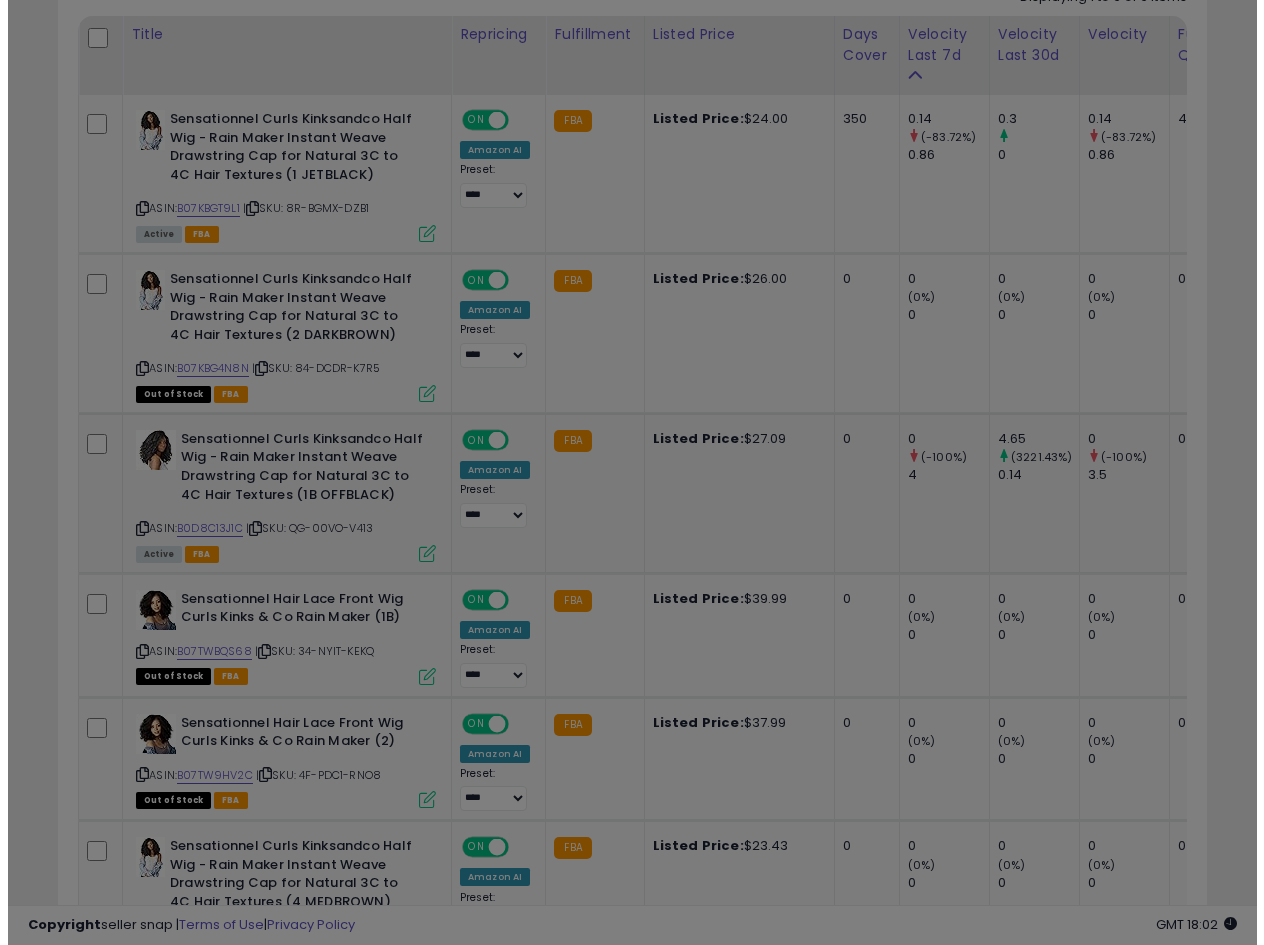 scroll, scrollTop: 999590, scrollLeft: 999327, axis: both 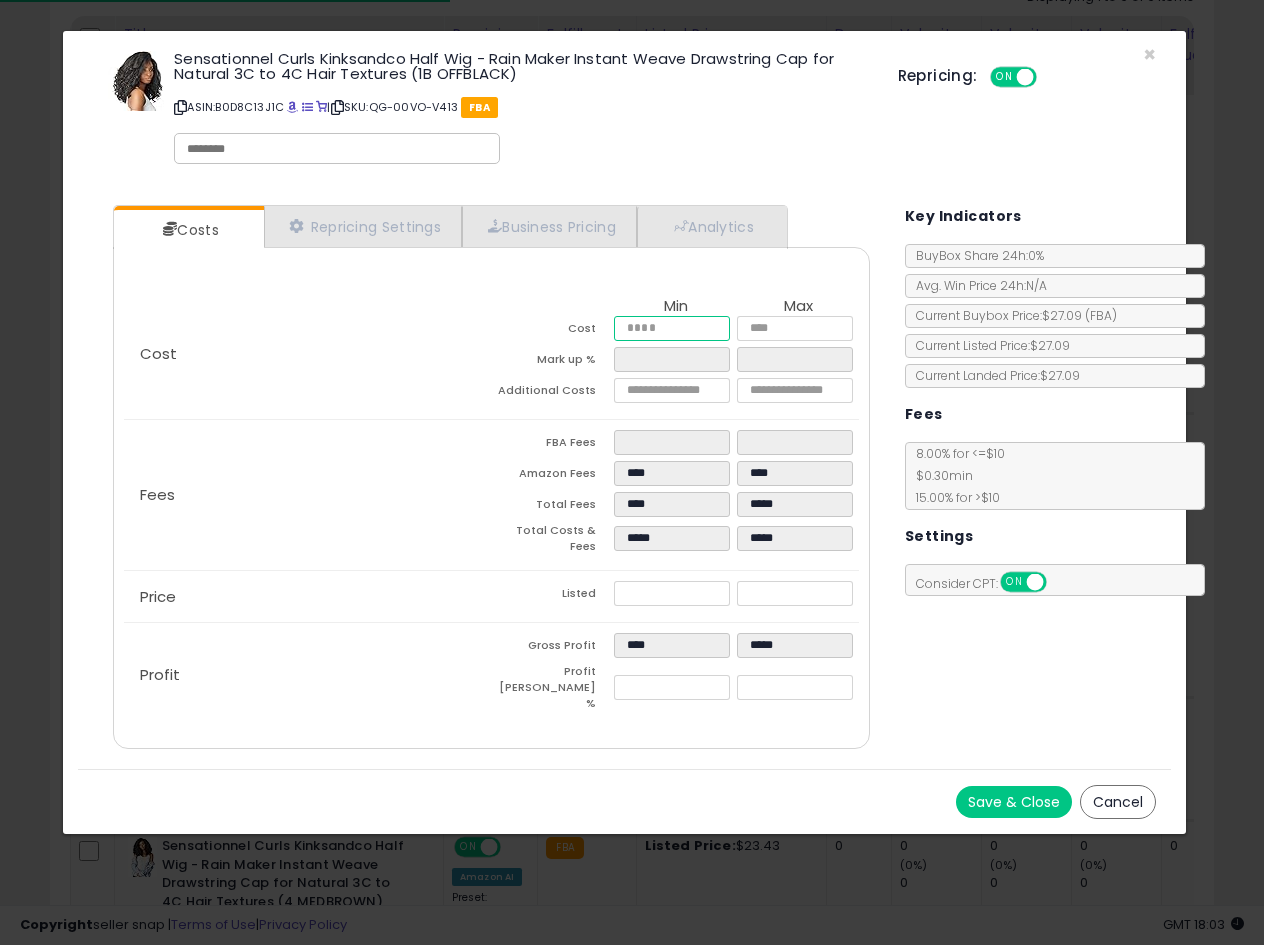 drag, startPoint x: 562, startPoint y: 339, endPoint x: 258, endPoint y: 389, distance: 308.0844 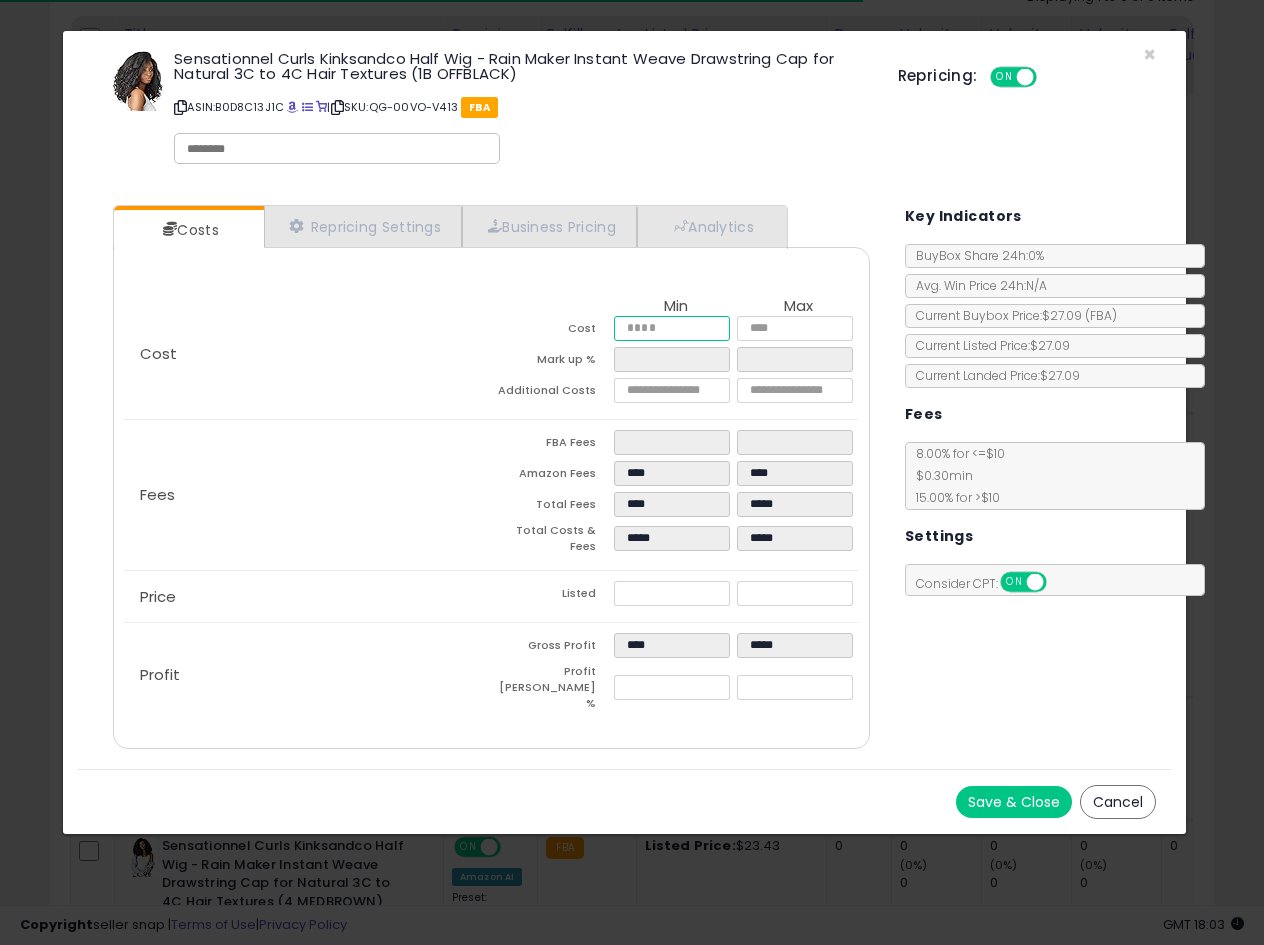 type on "*" 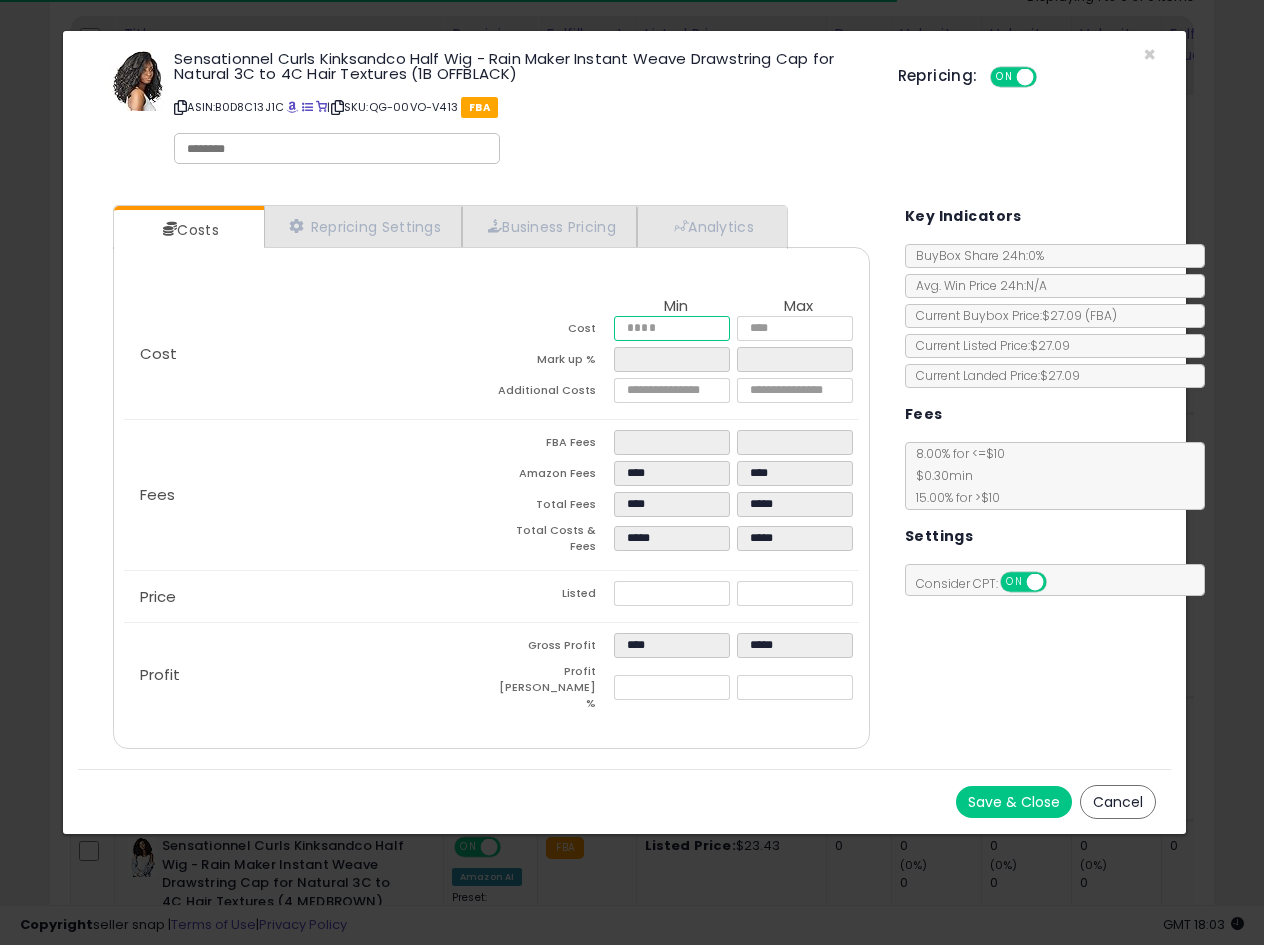 type on "**" 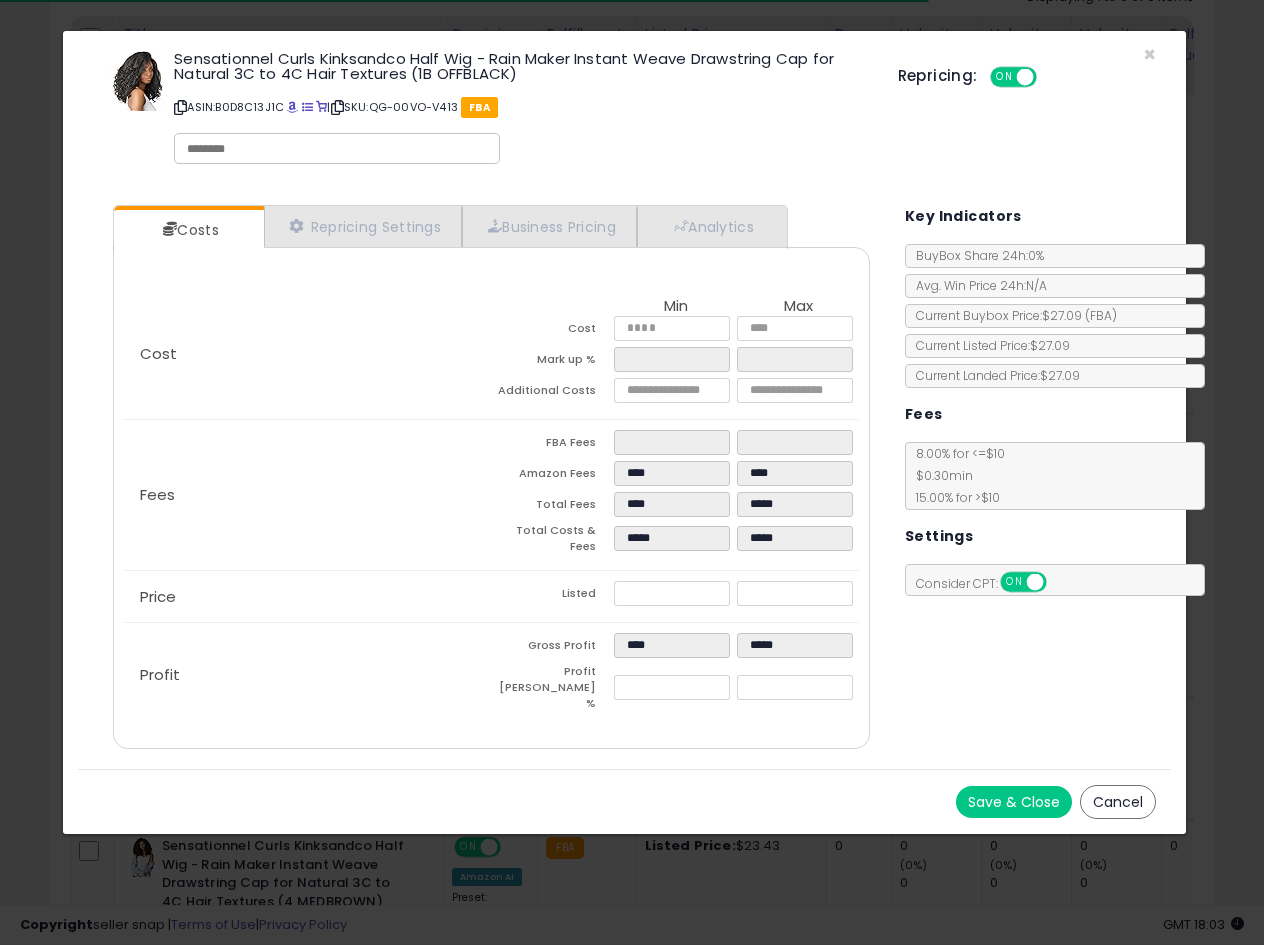 type on "*****" 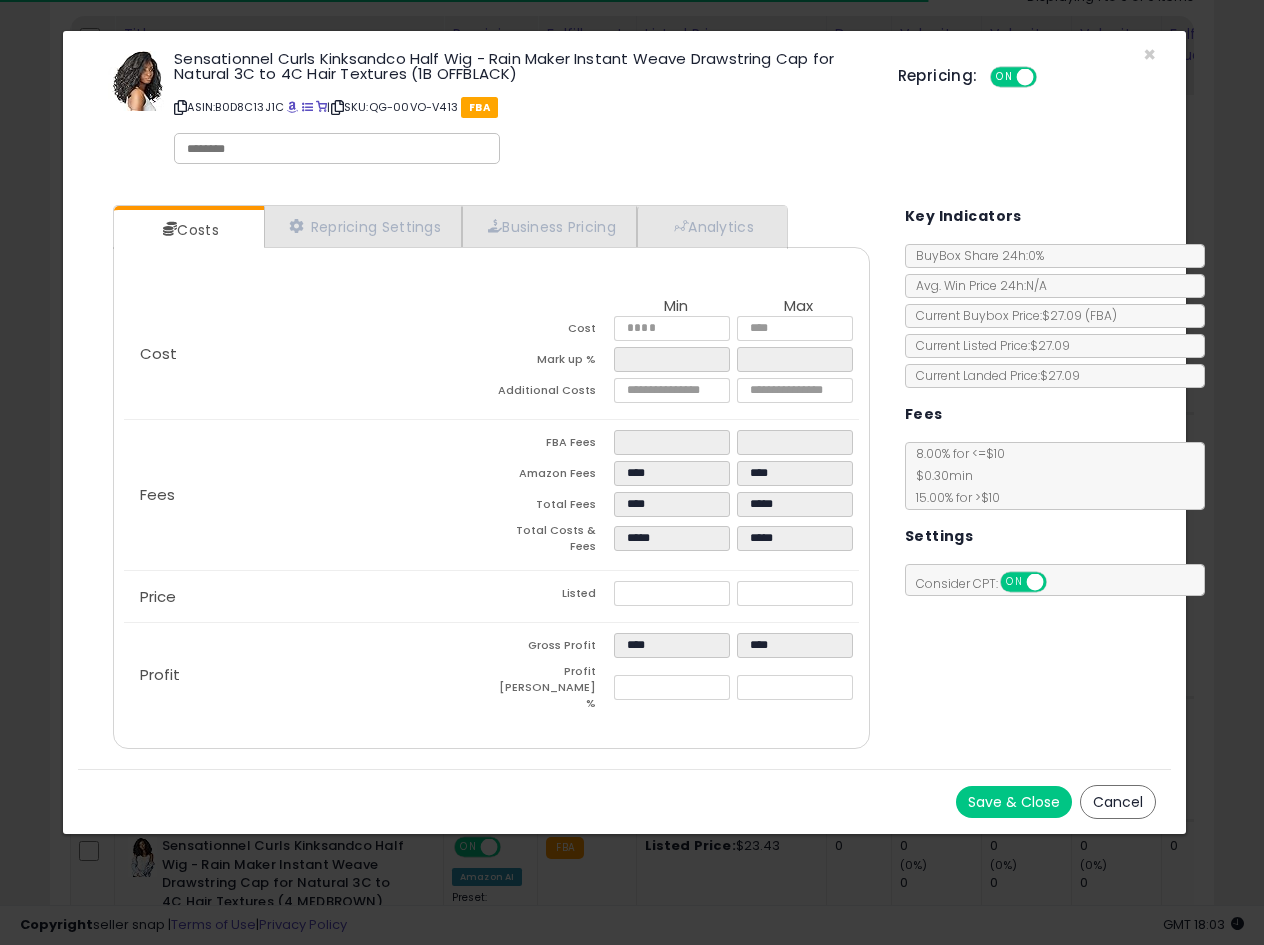 click on "Price
Listed
*****
*****" 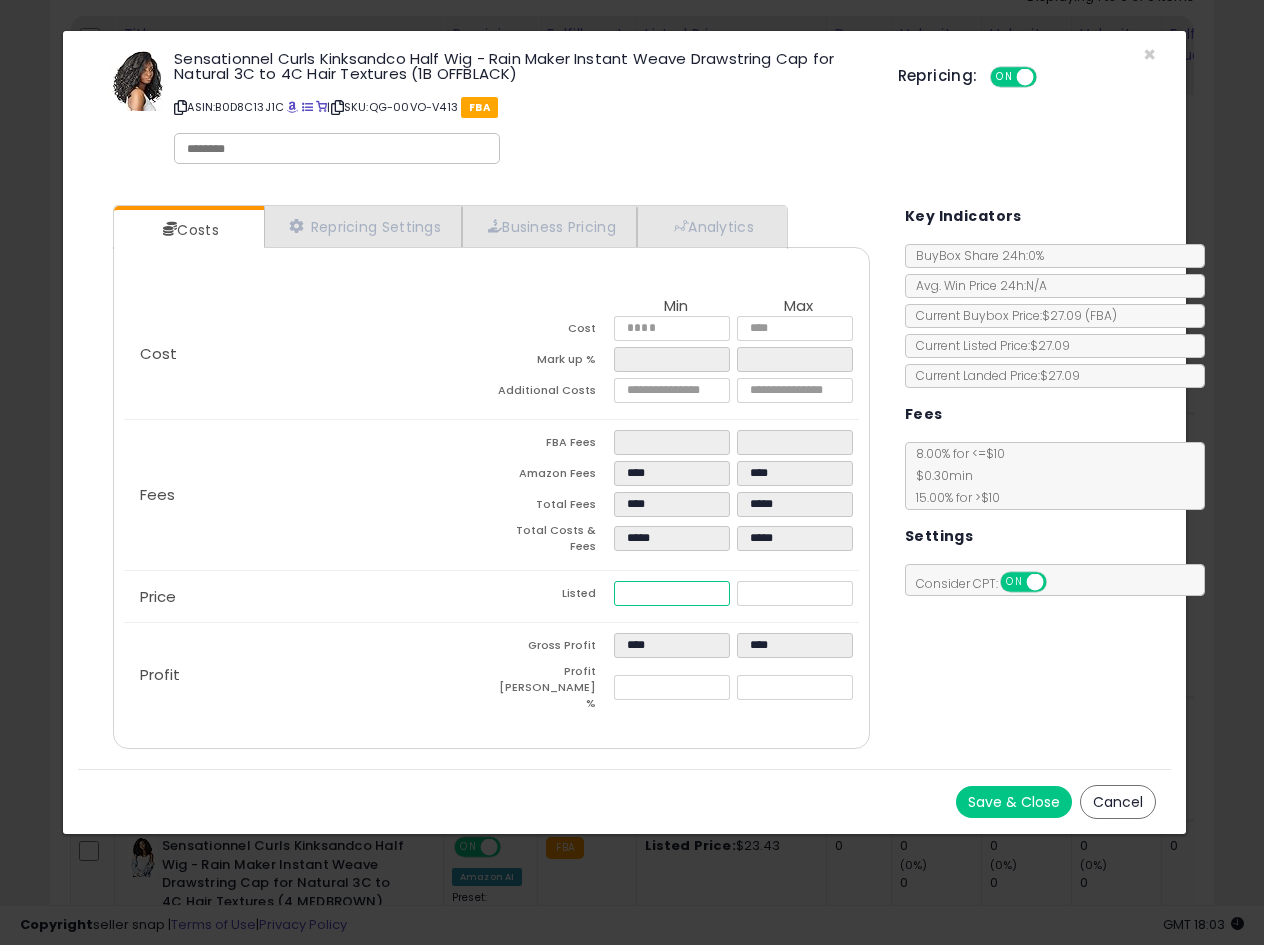 drag, startPoint x: 676, startPoint y: 582, endPoint x: 513, endPoint y: 589, distance: 163.15024 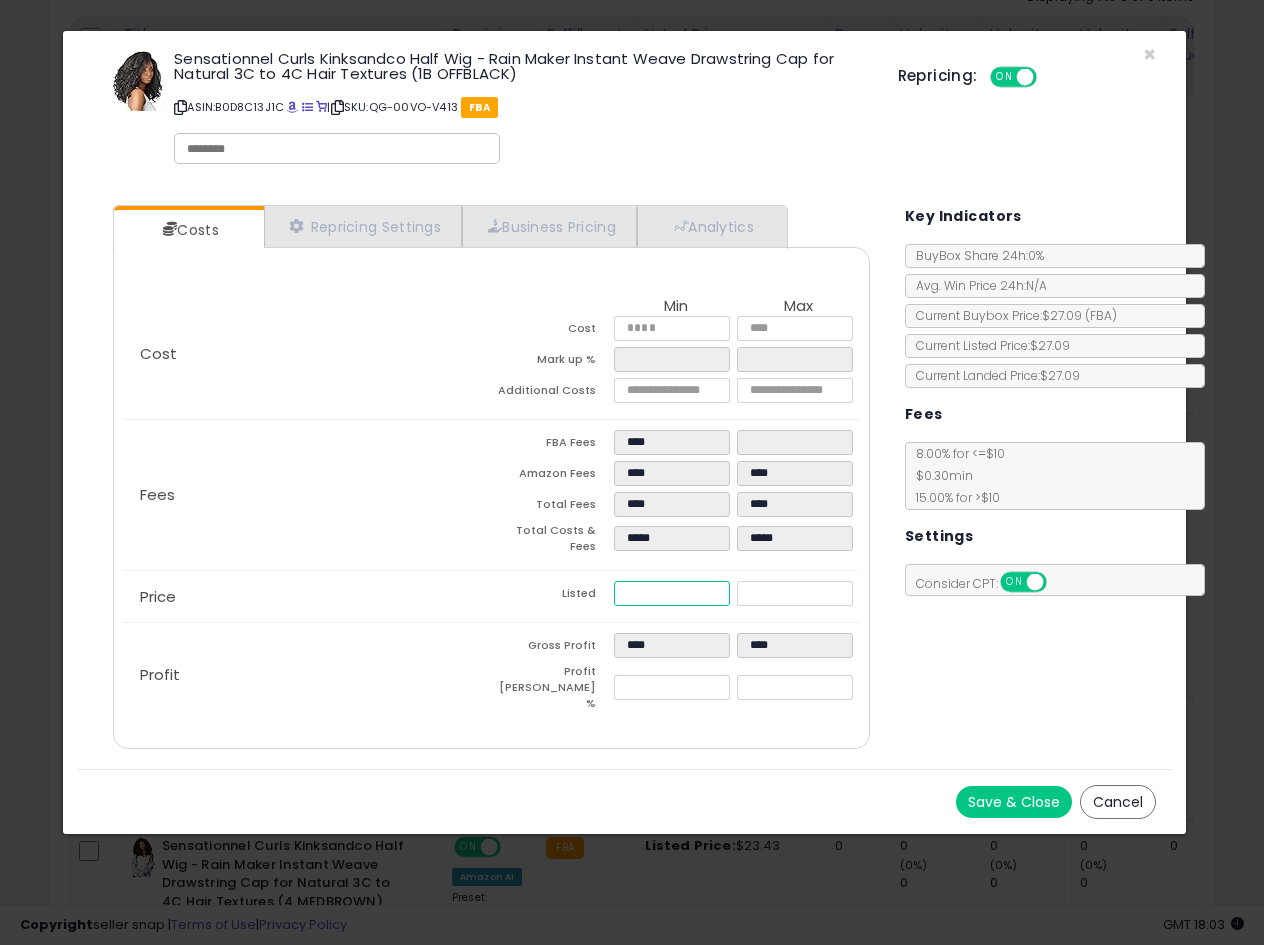 type on "****" 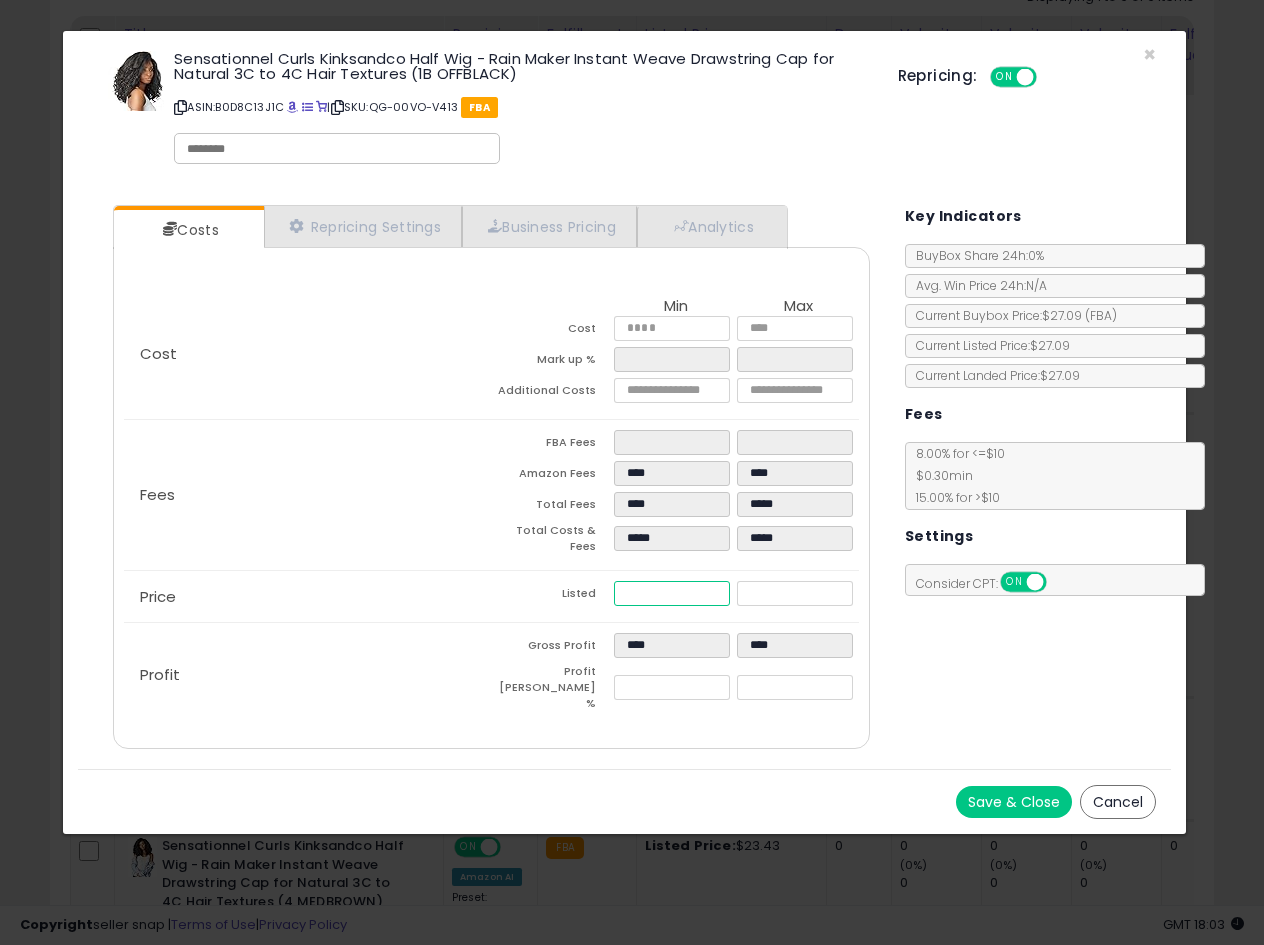 type on "****" 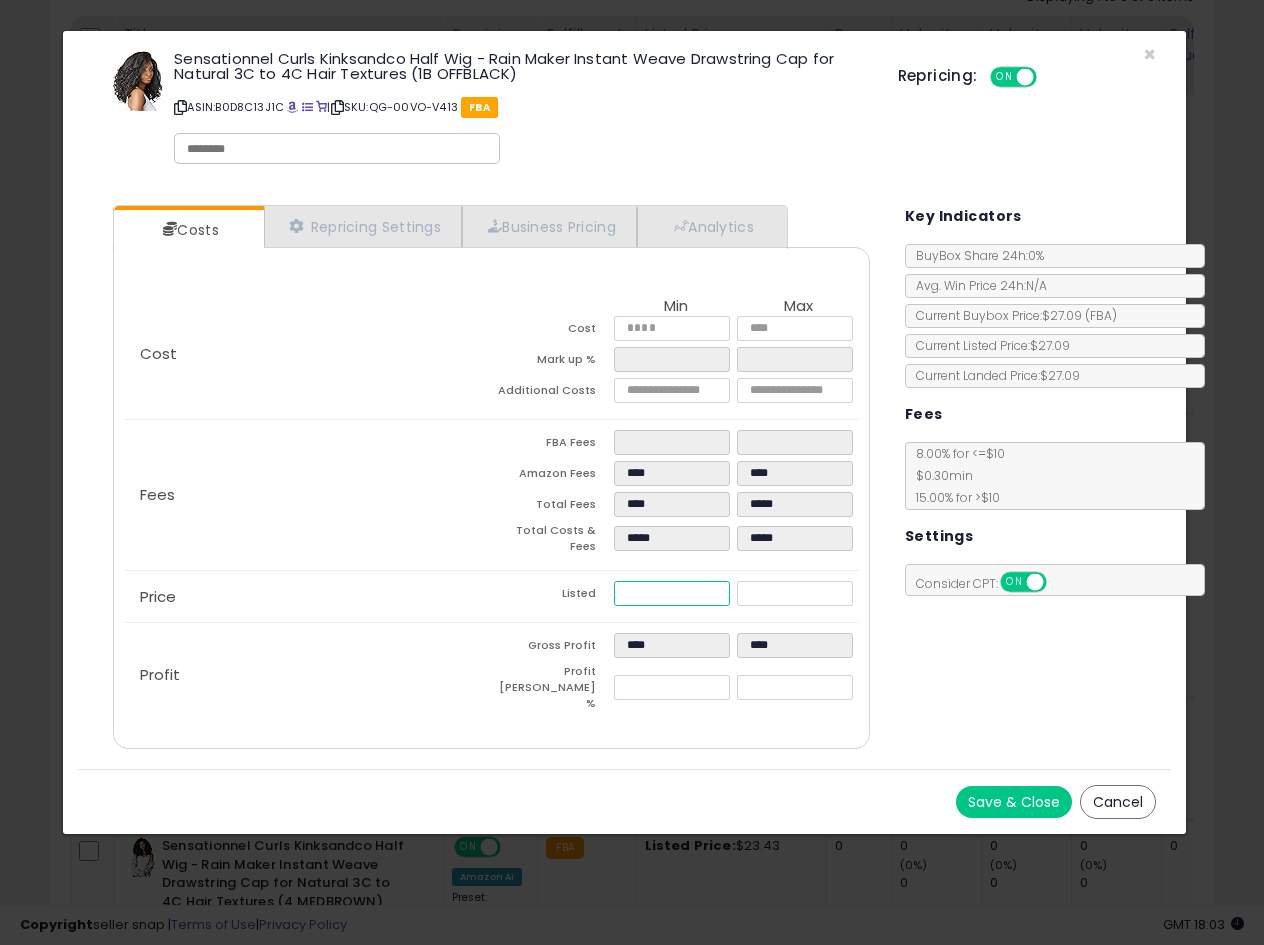 type on "****" 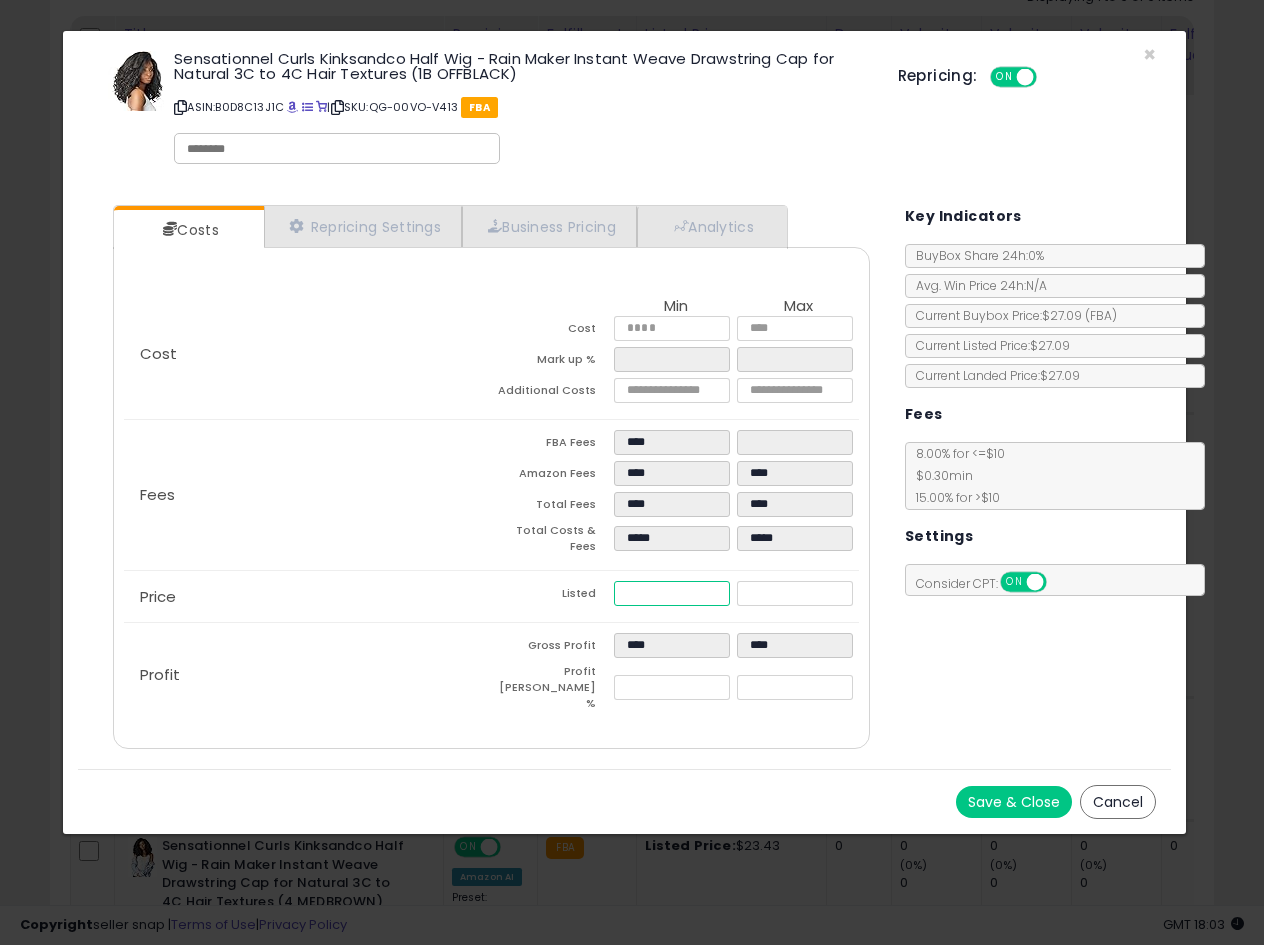 type on "****" 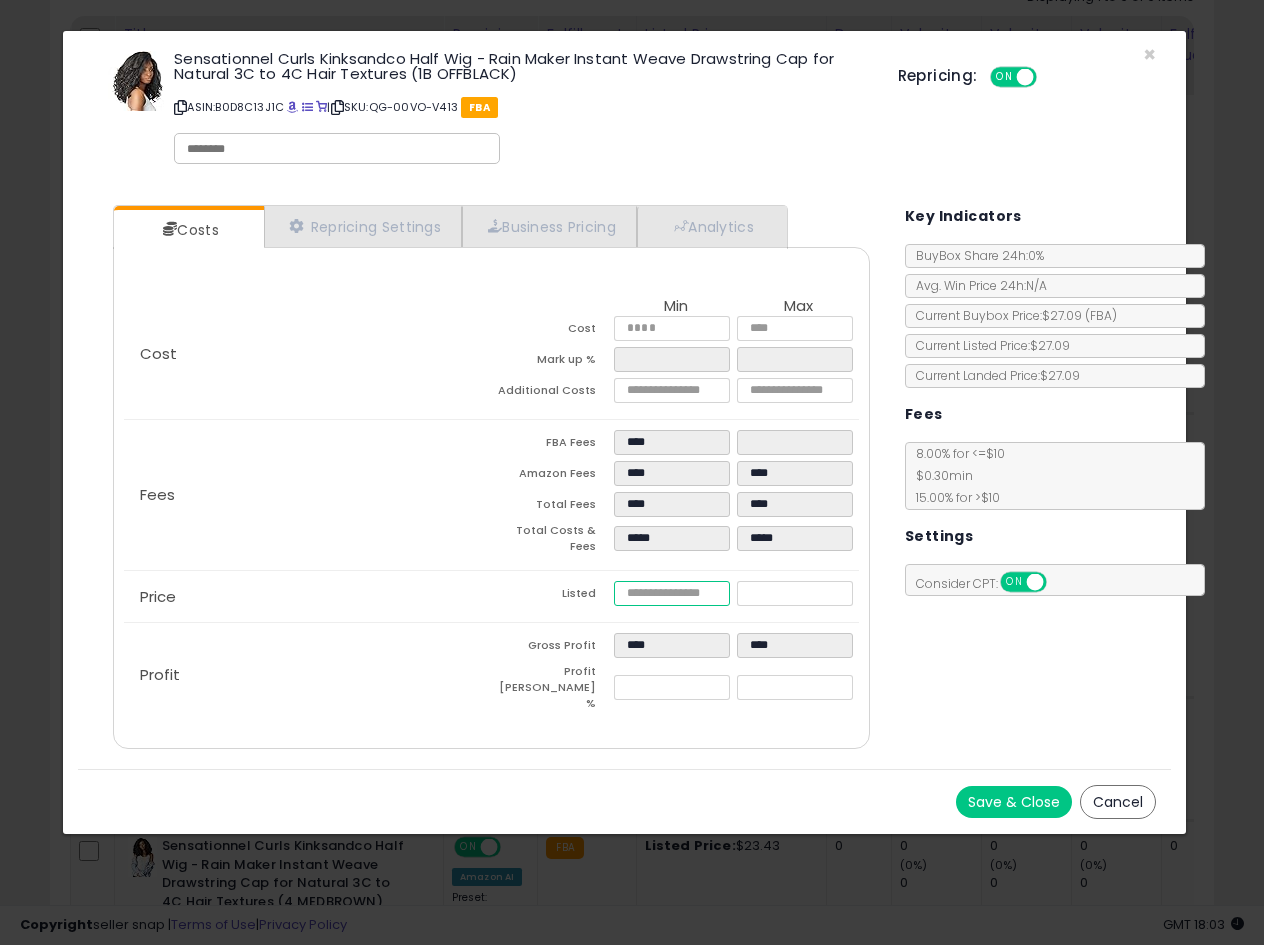 type on "****" 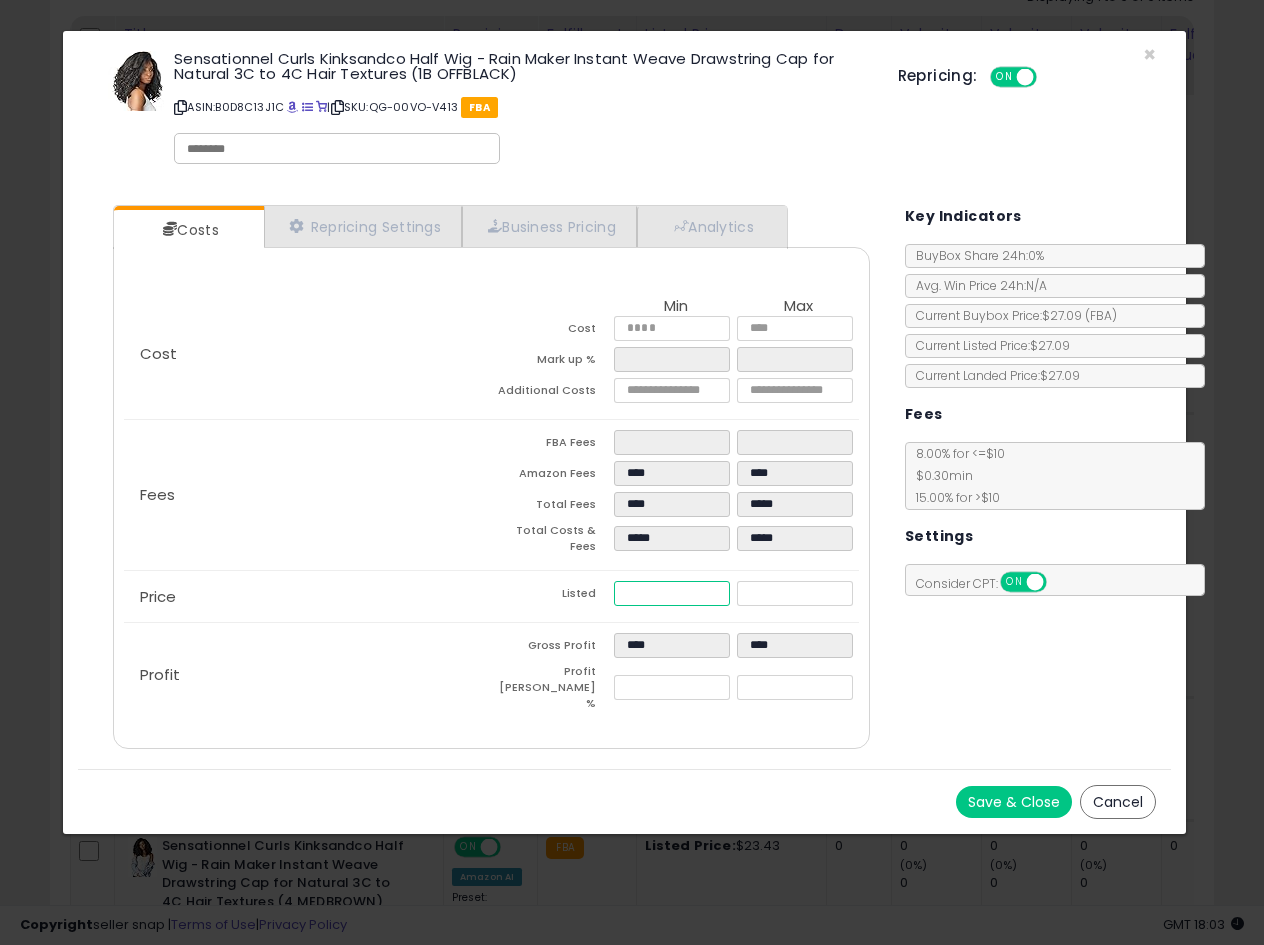 type on "****" 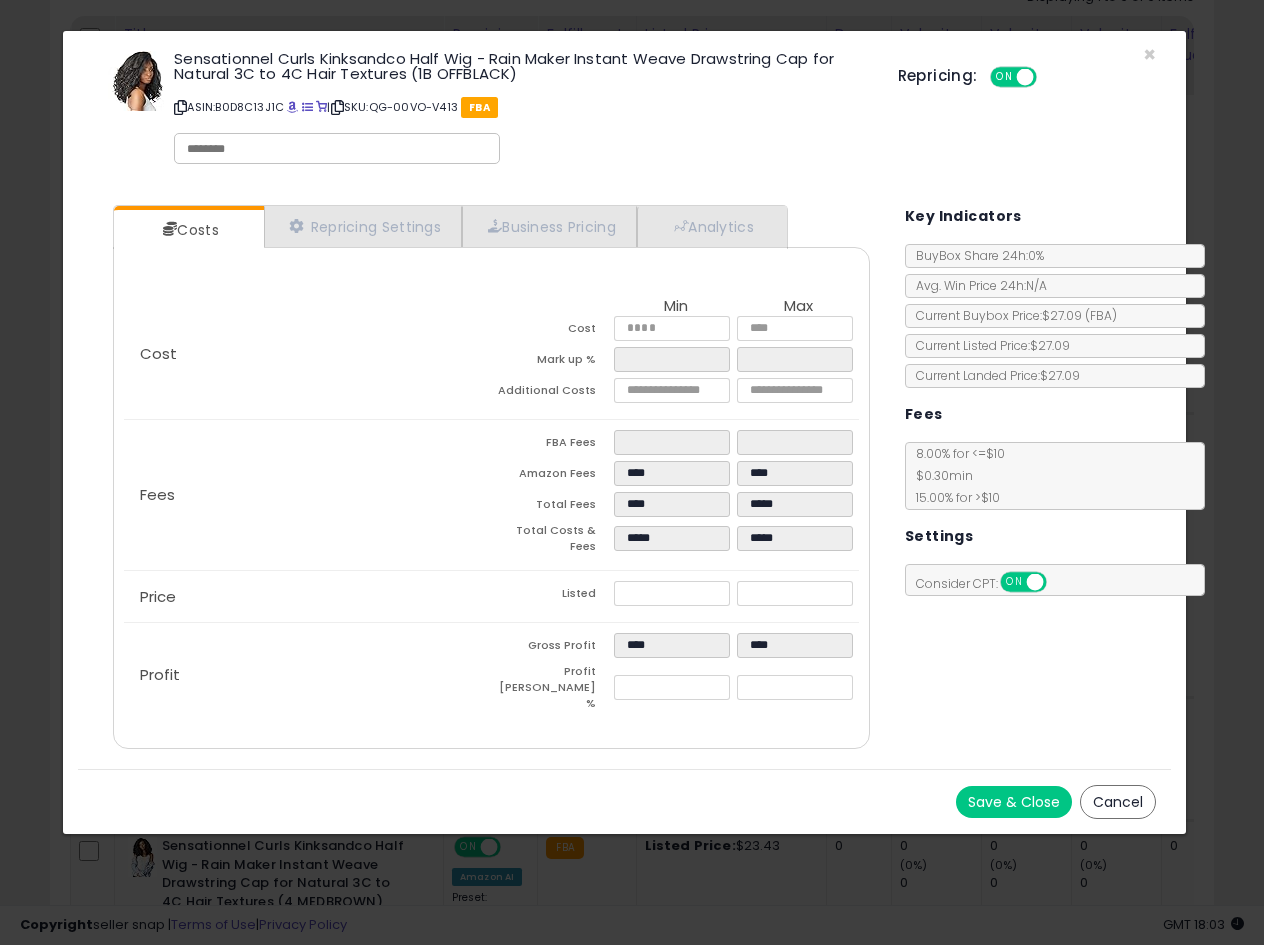 type on "*****" 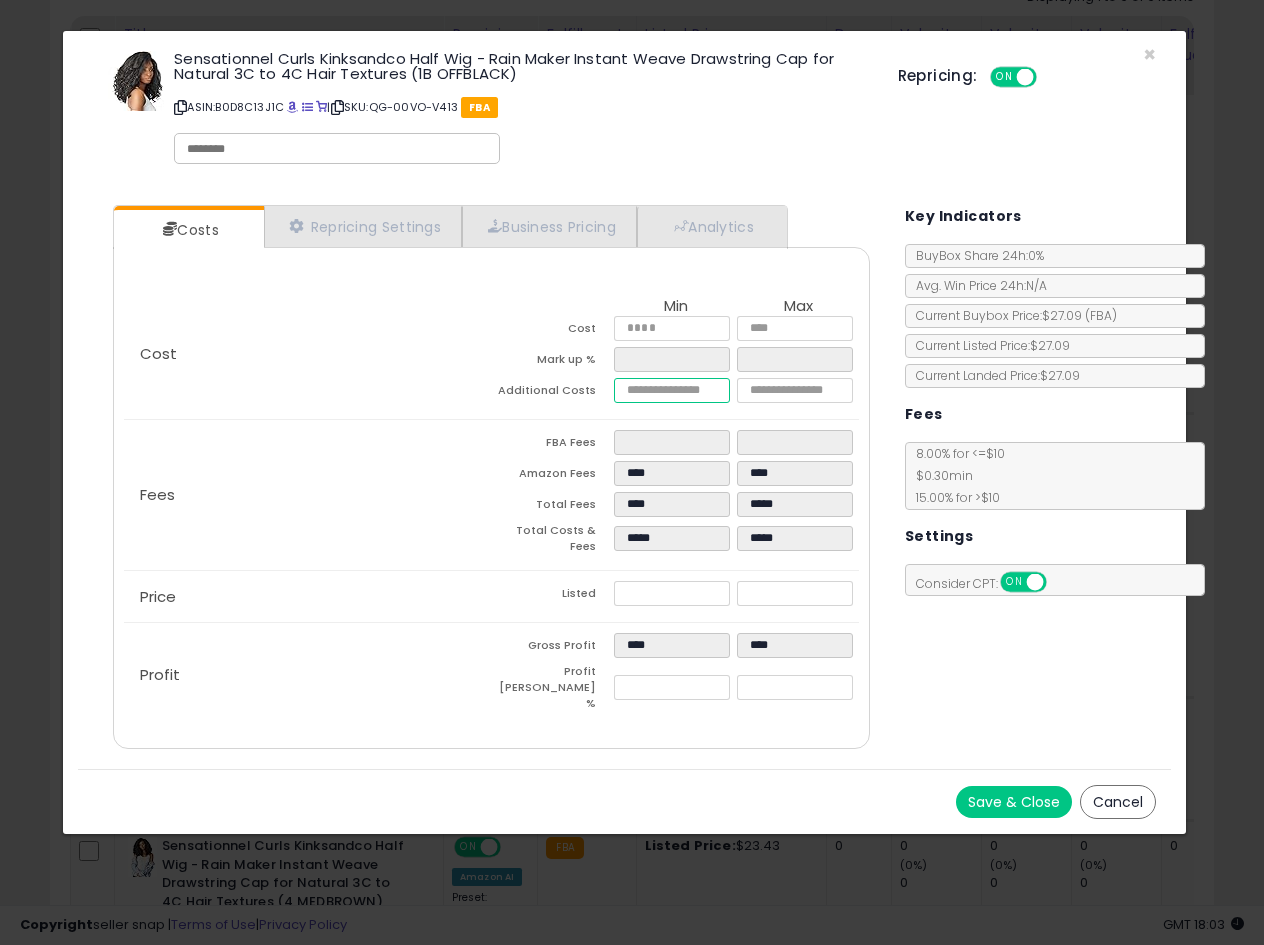 click at bounding box center [672, 390] 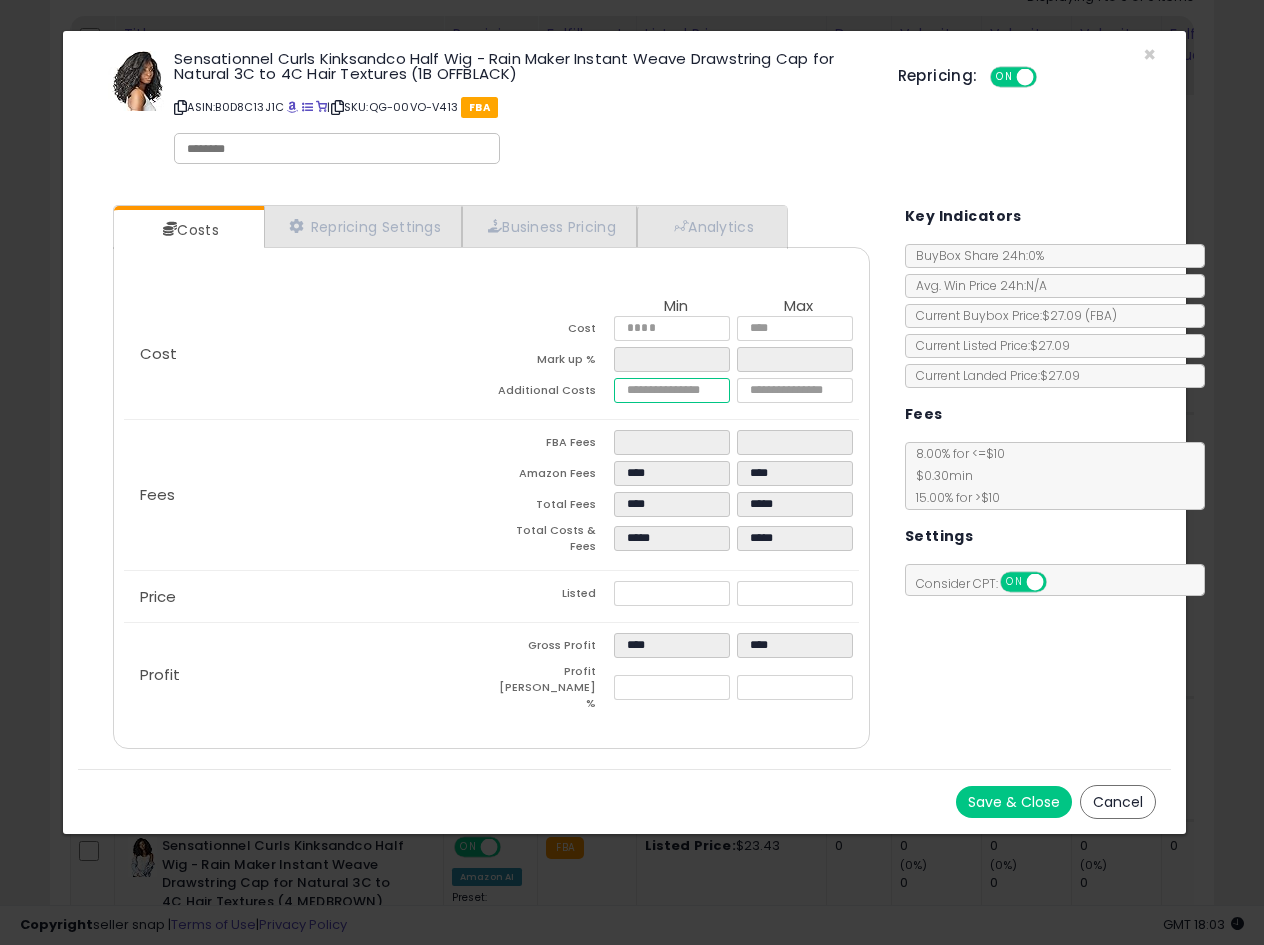 type on "**" 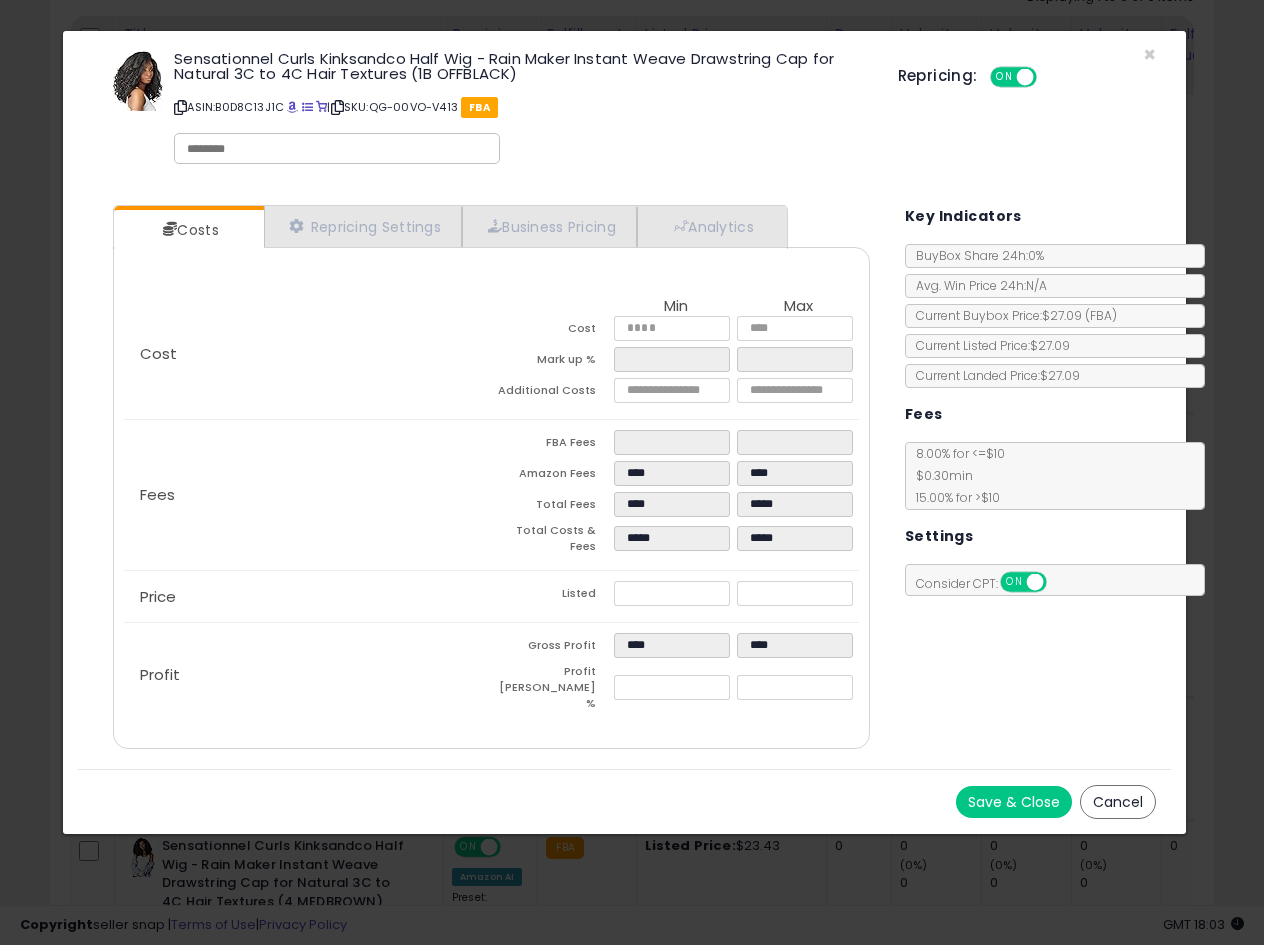type on "****" 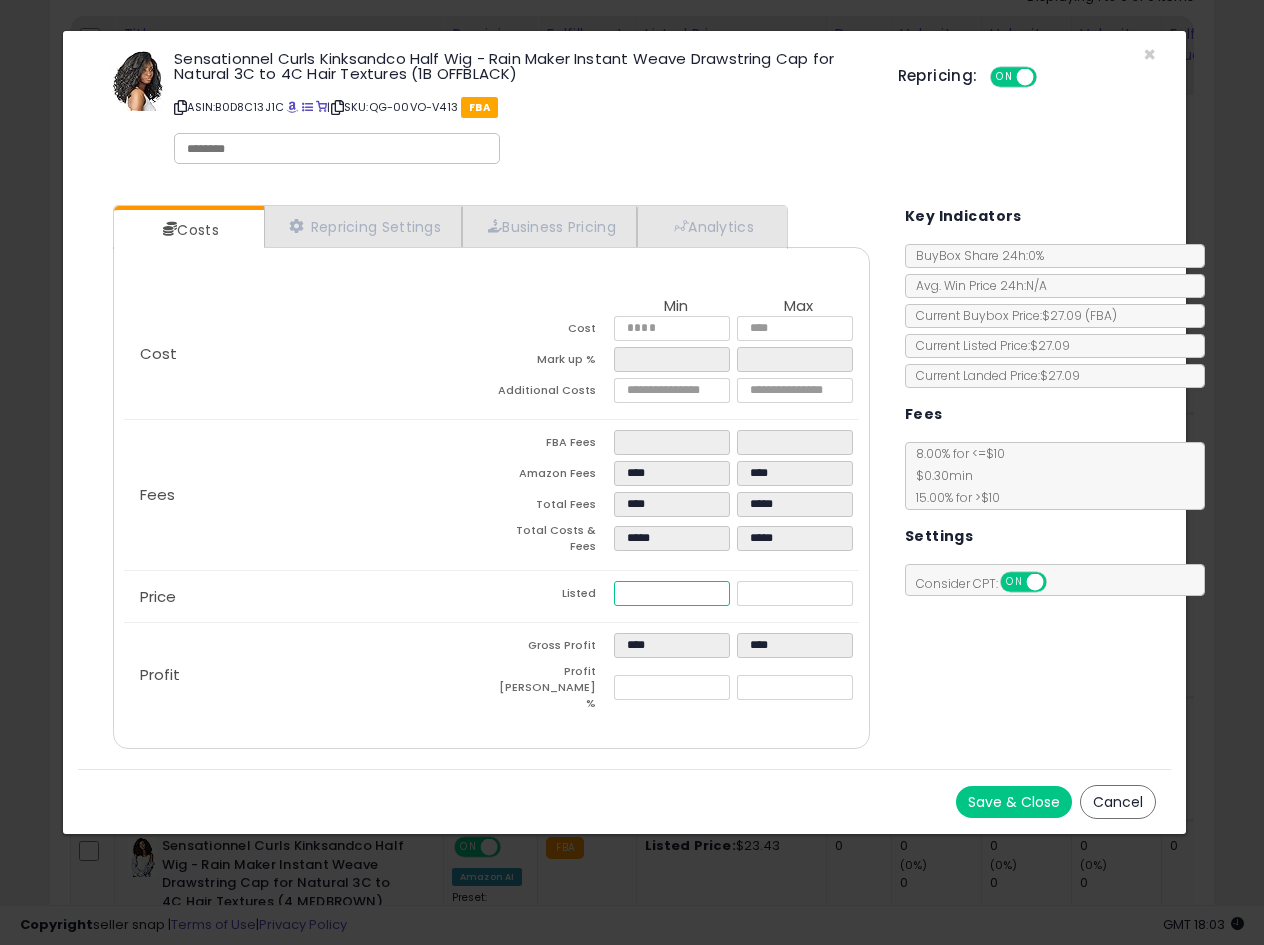 drag, startPoint x: 623, startPoint y: 587, endPoint x: 460, endPoint y: 598, distance: 163.37074 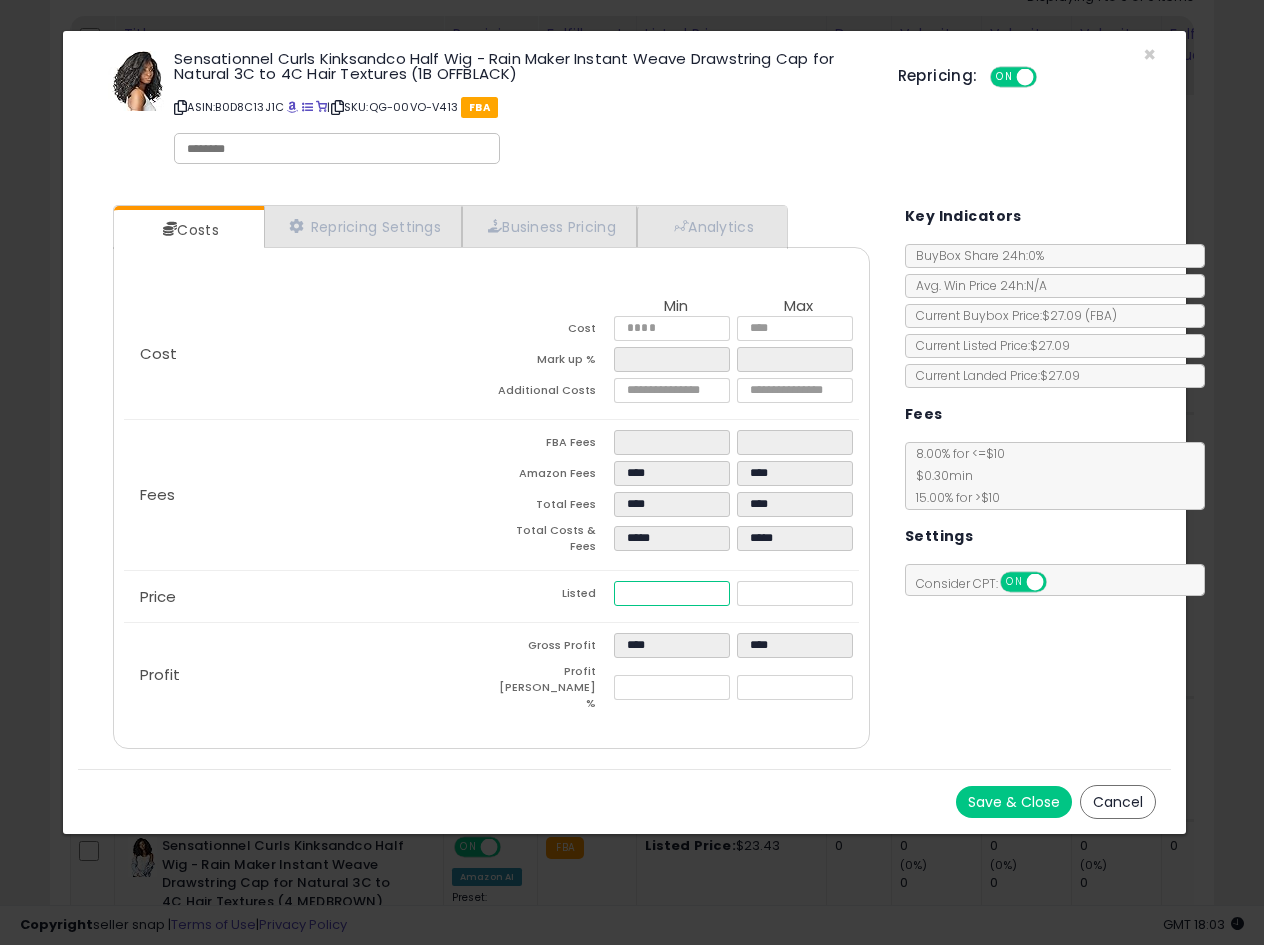 type on "****" 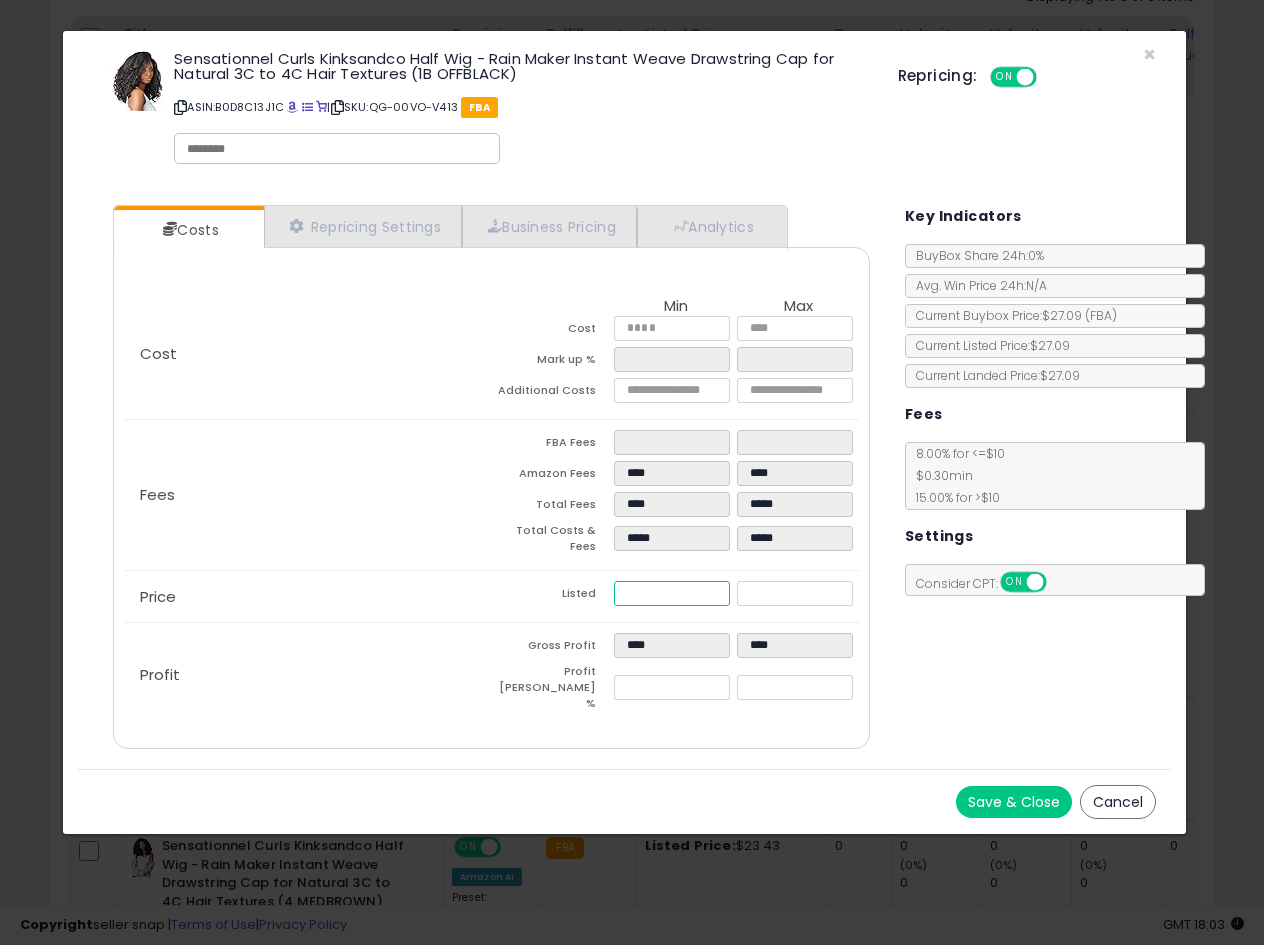 type on "****" 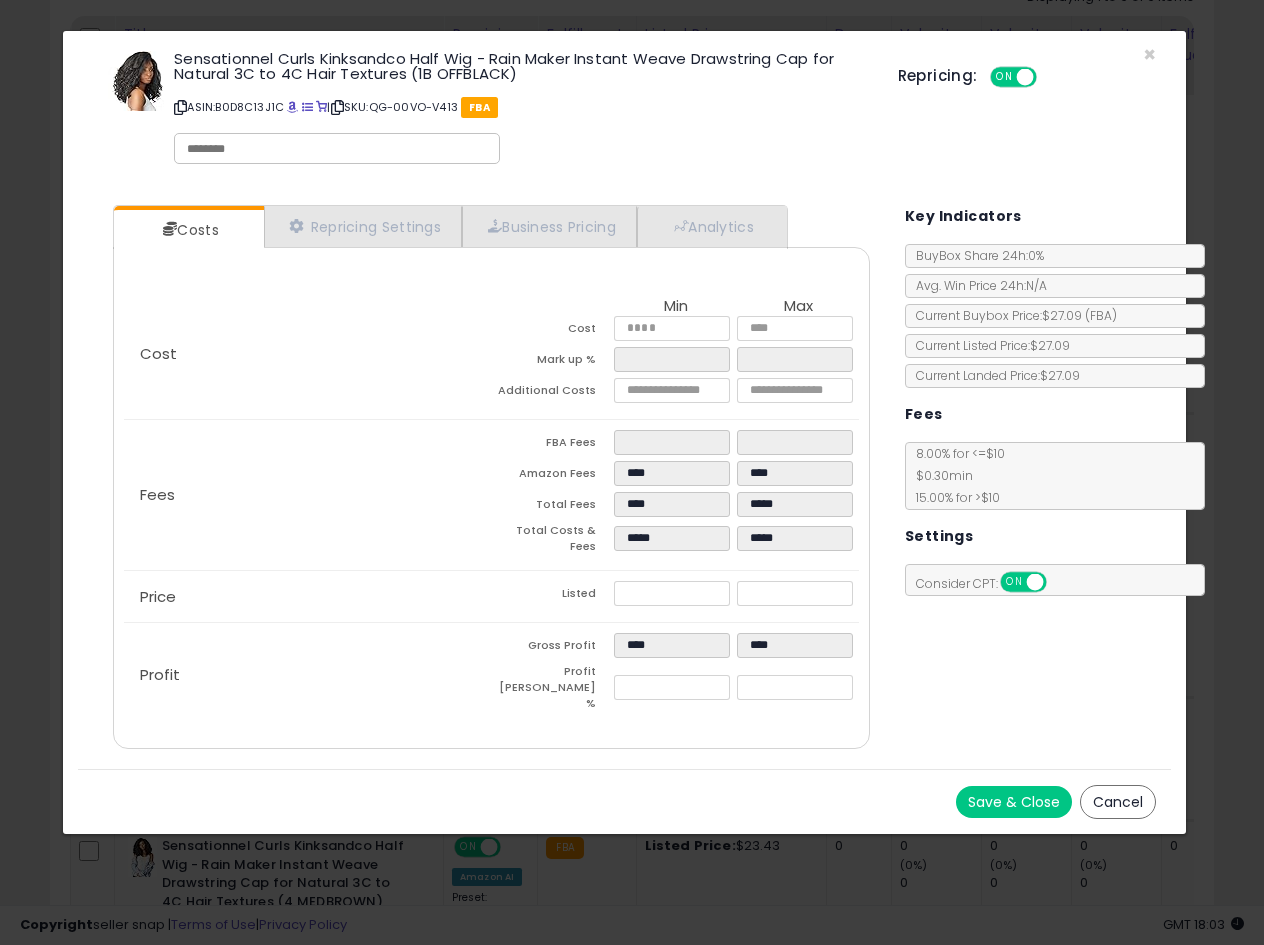 type on "*****" 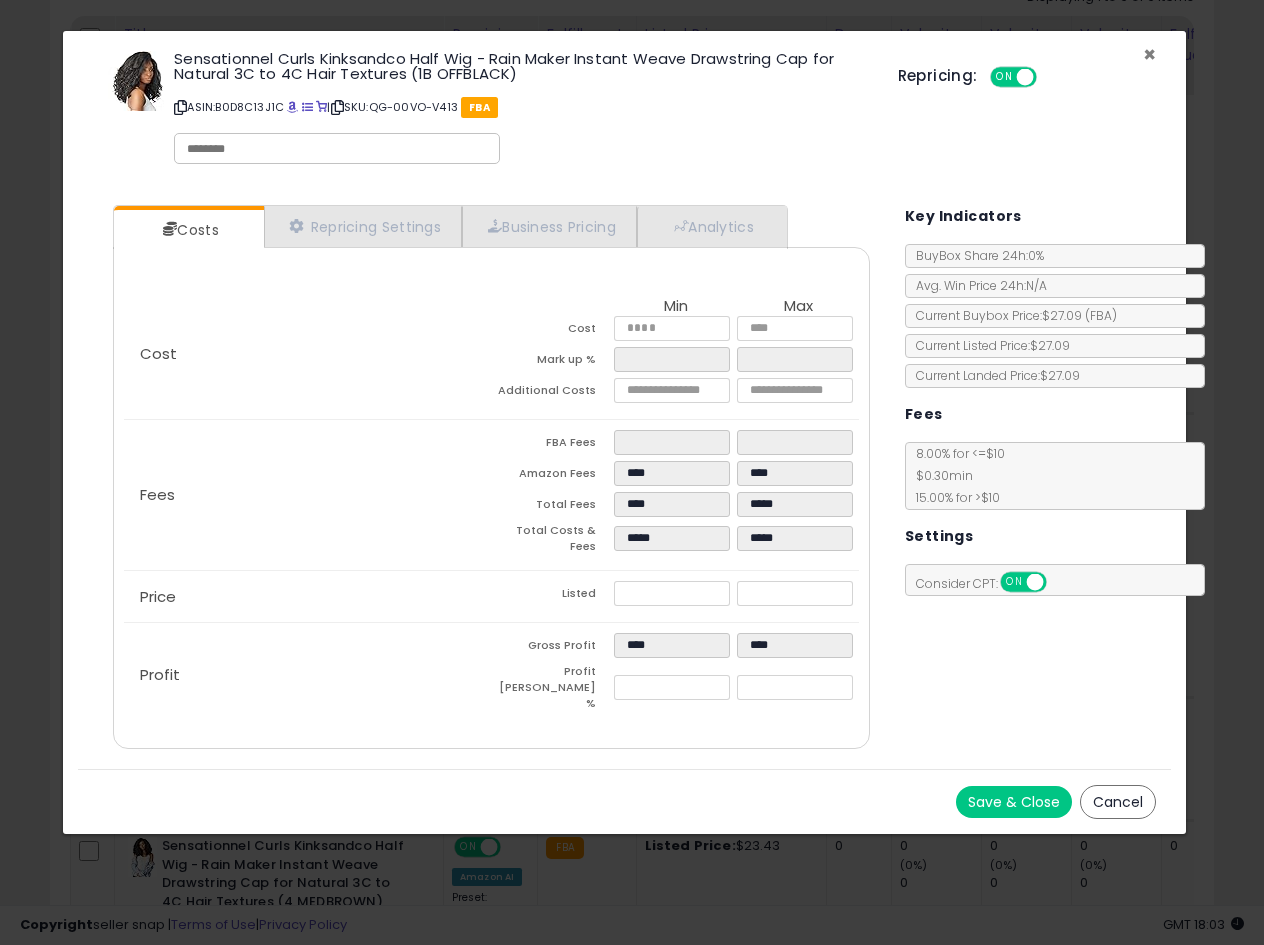 click on "×" at bounding box center (1149, 54) 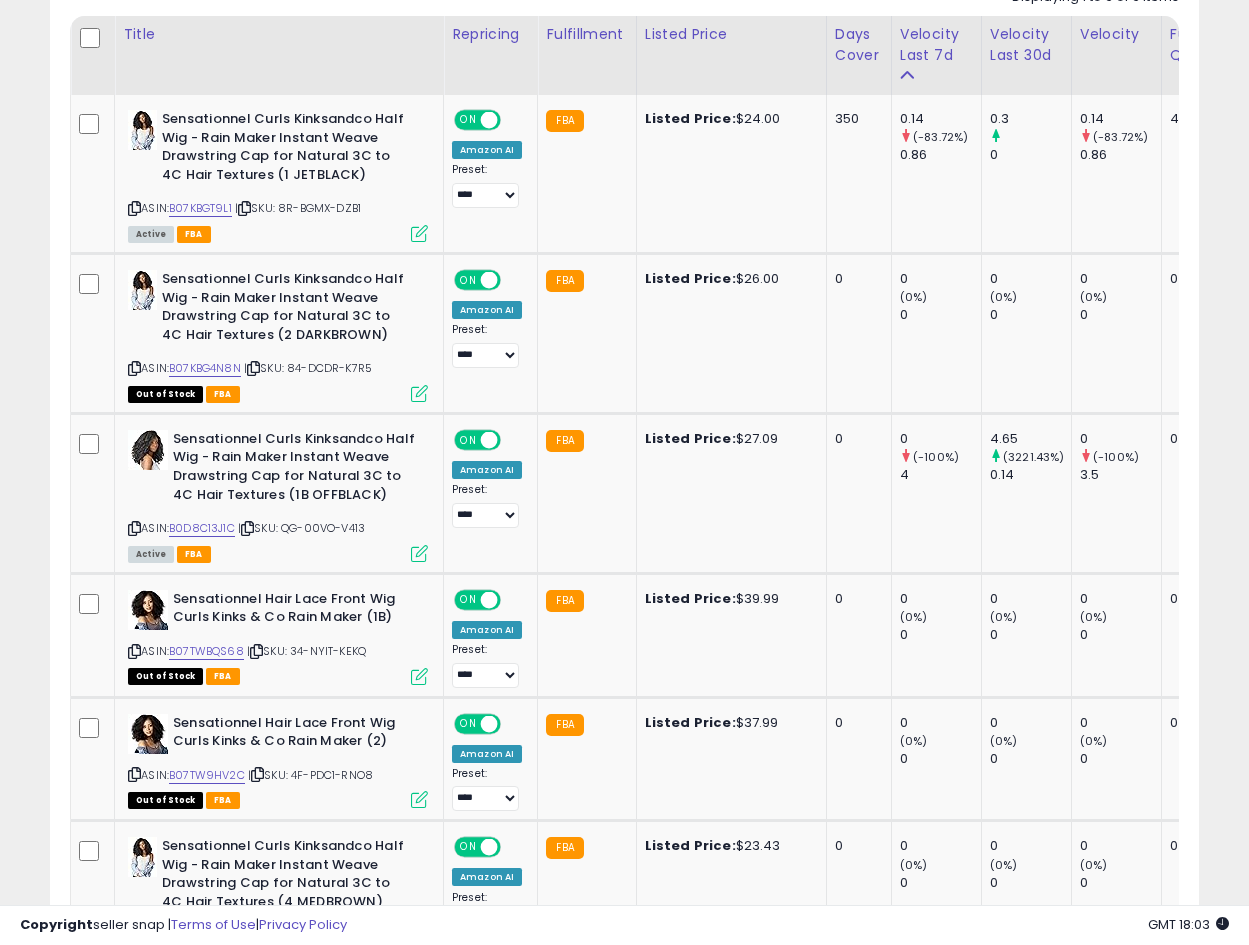 scroll, scrollTop: 410, scrollLeft: 665, axis: both 